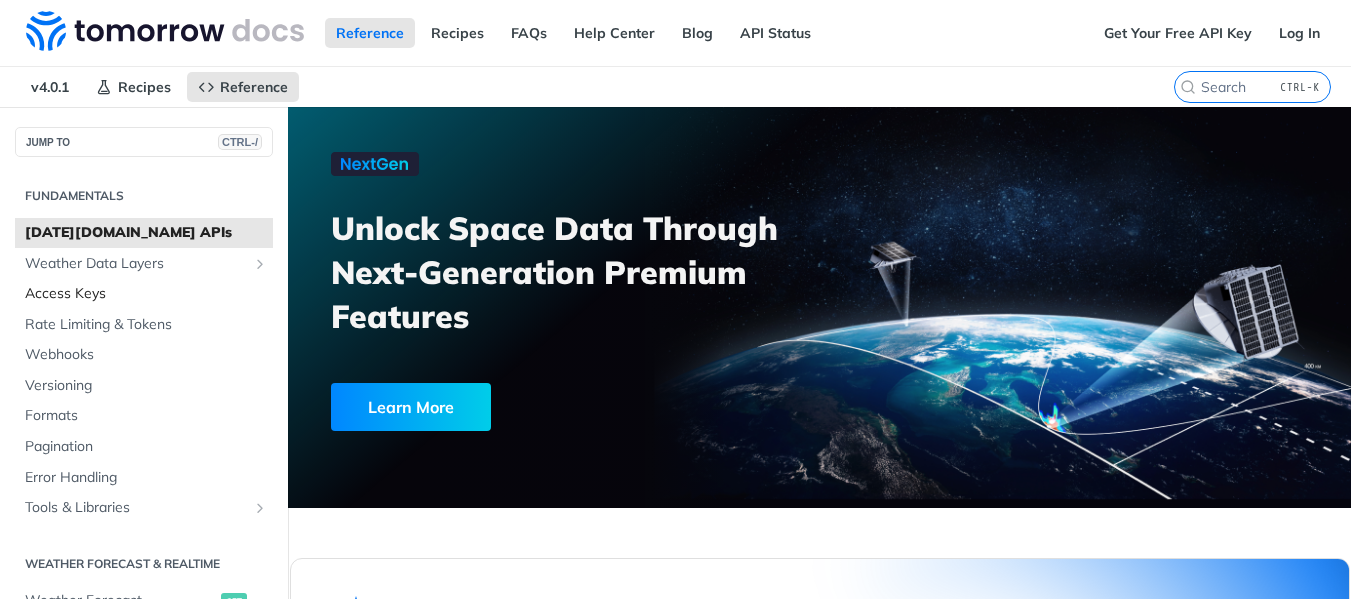 scroll, scrollTop: 0, scrollLeft: 0, axis: both 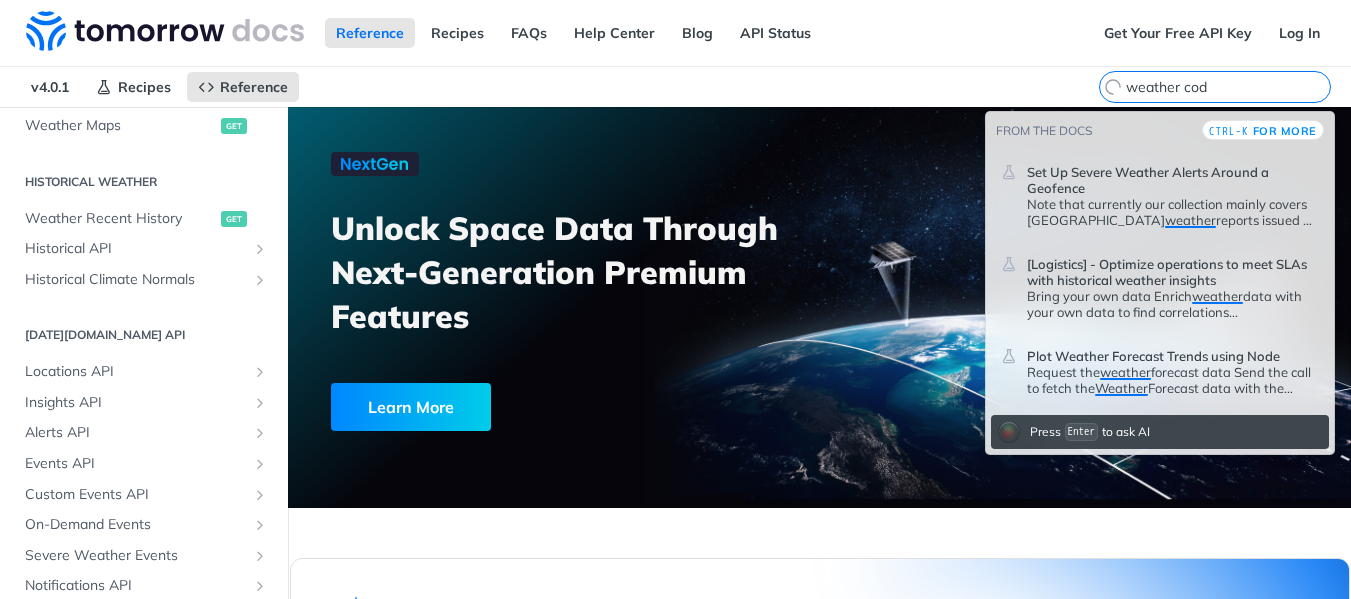 type on "weather code" 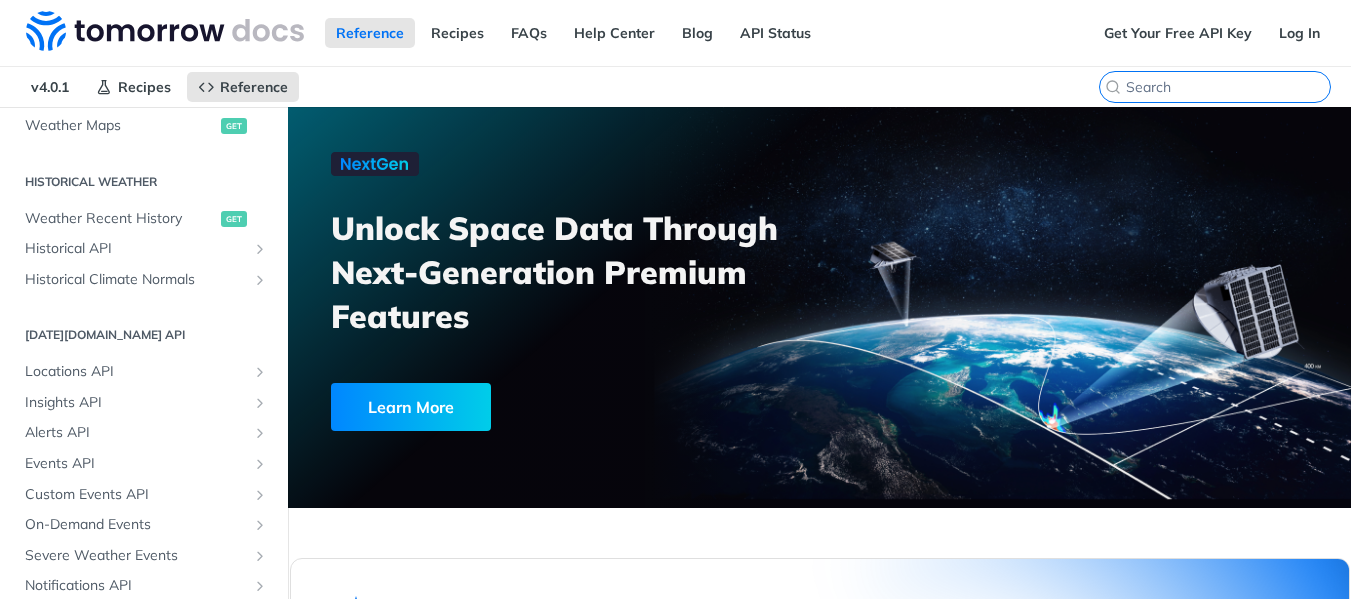 click at bounding box center [1228, 87] 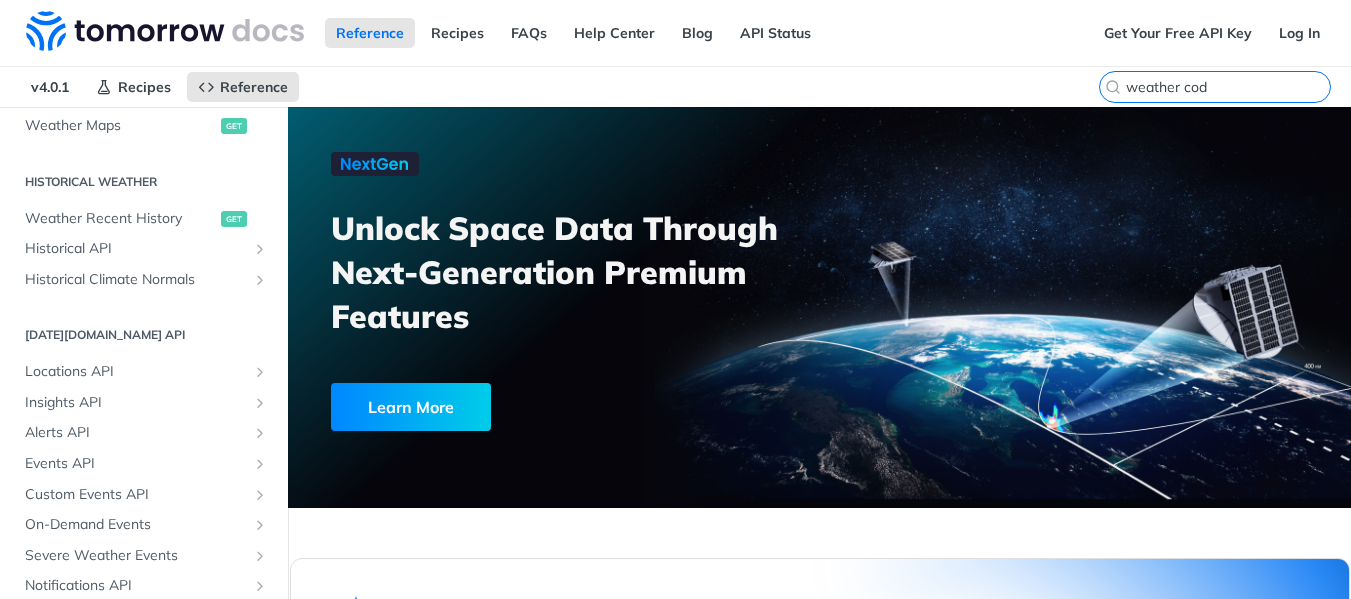 type on "weather code" 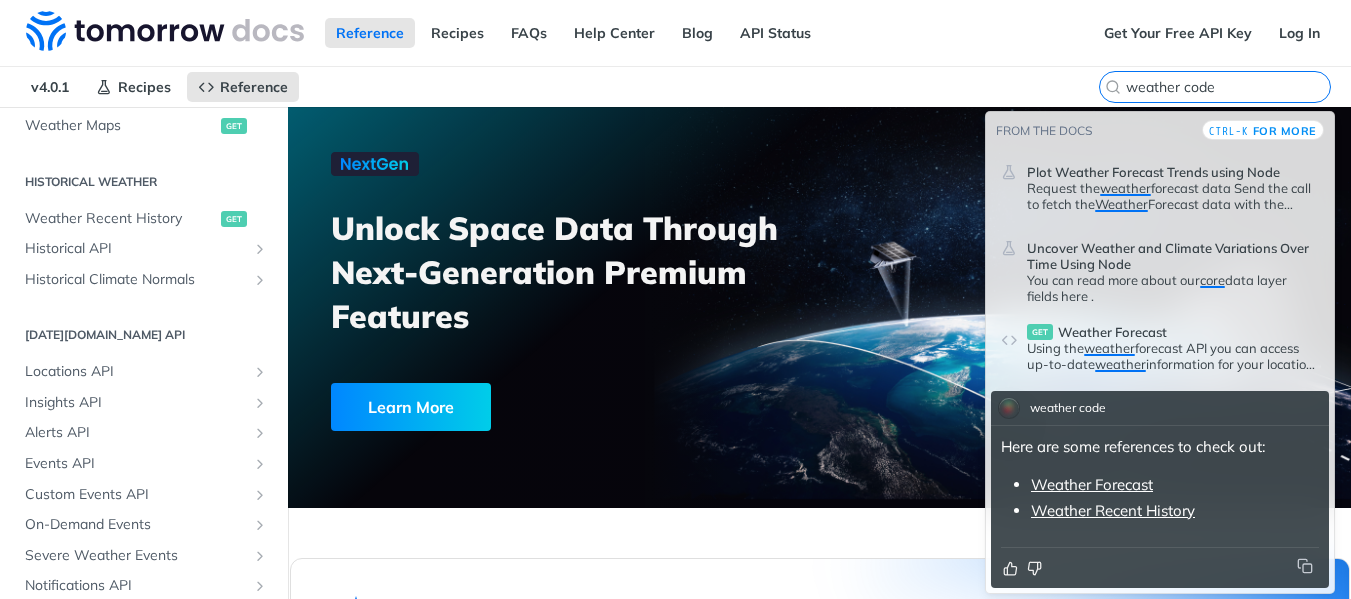 type 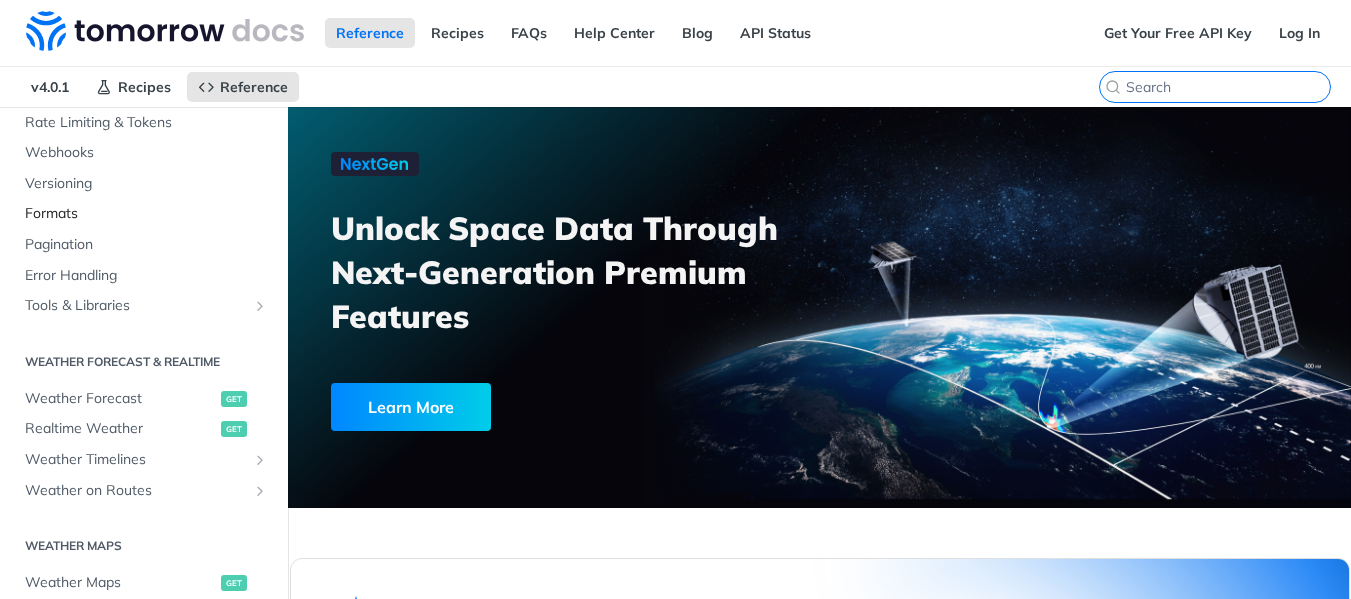 scroll, scrollTop: 0, scrollLeft: 0, axis: both 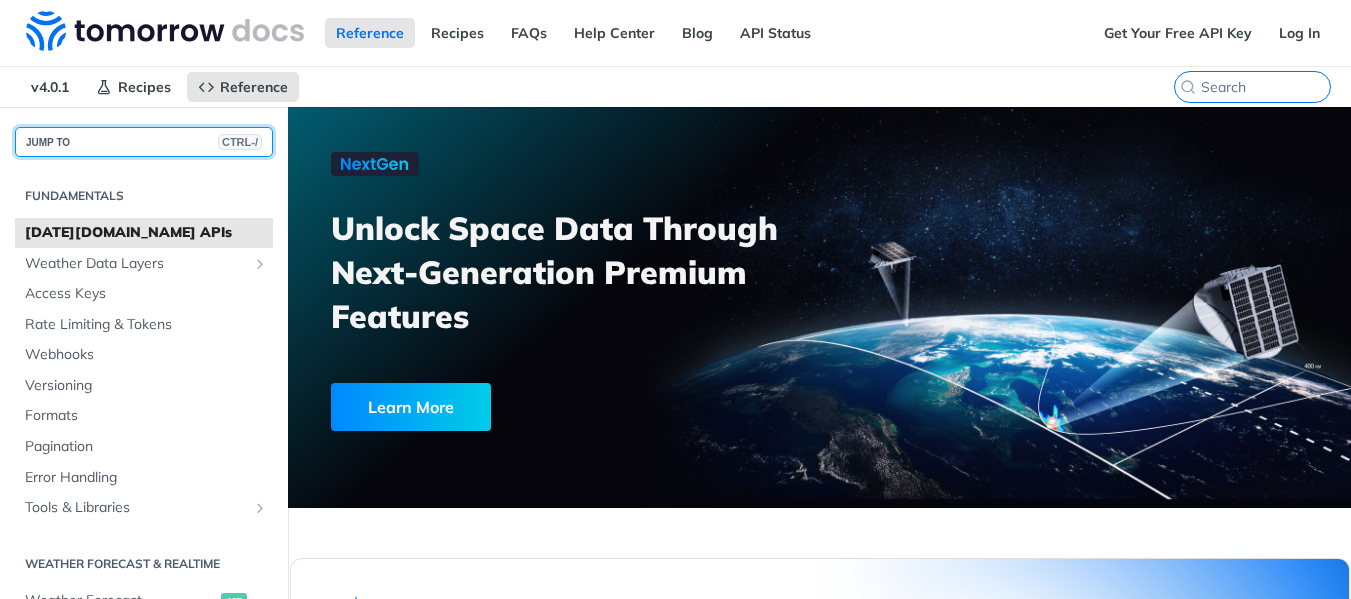 click on "JUMP TO CTRL-/" at bounding box center [144, 142] 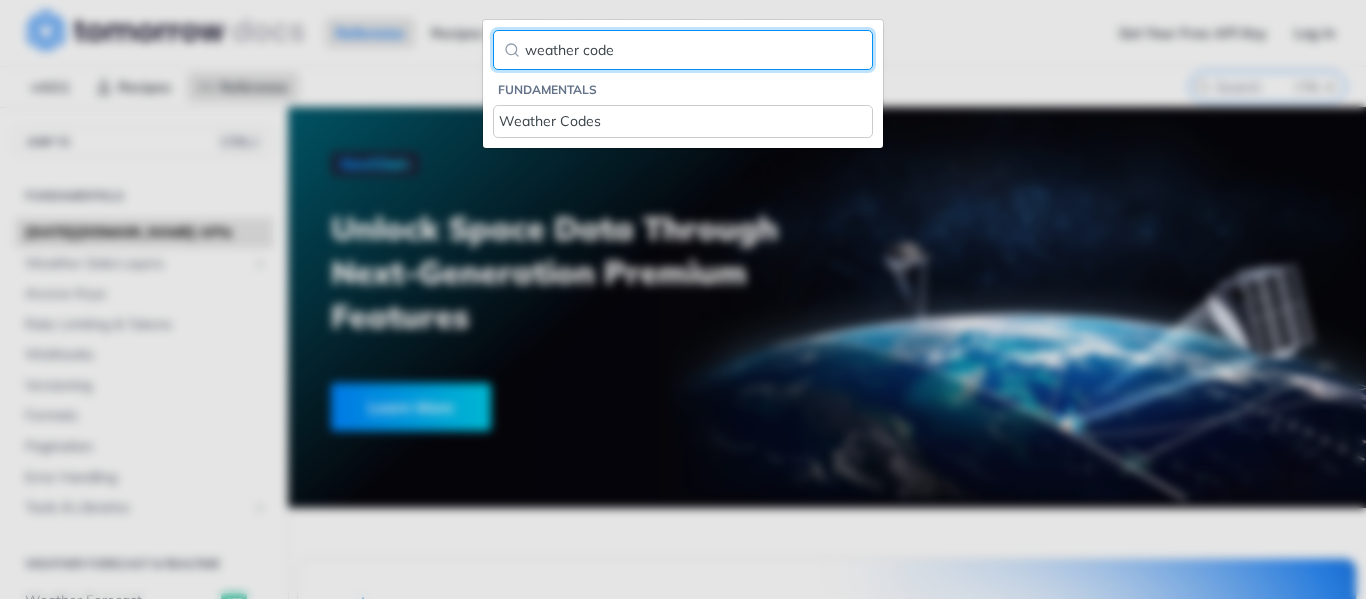 type on "weather code" 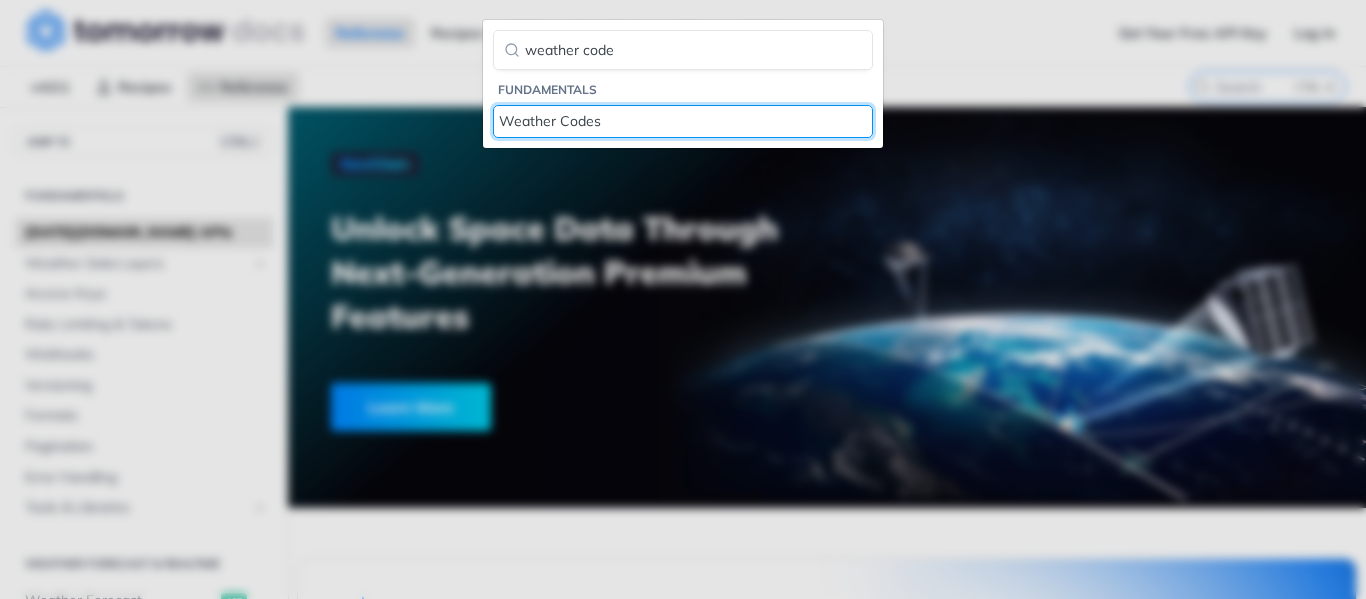 click on "Weather Codes" at bounding box center [683, 121] 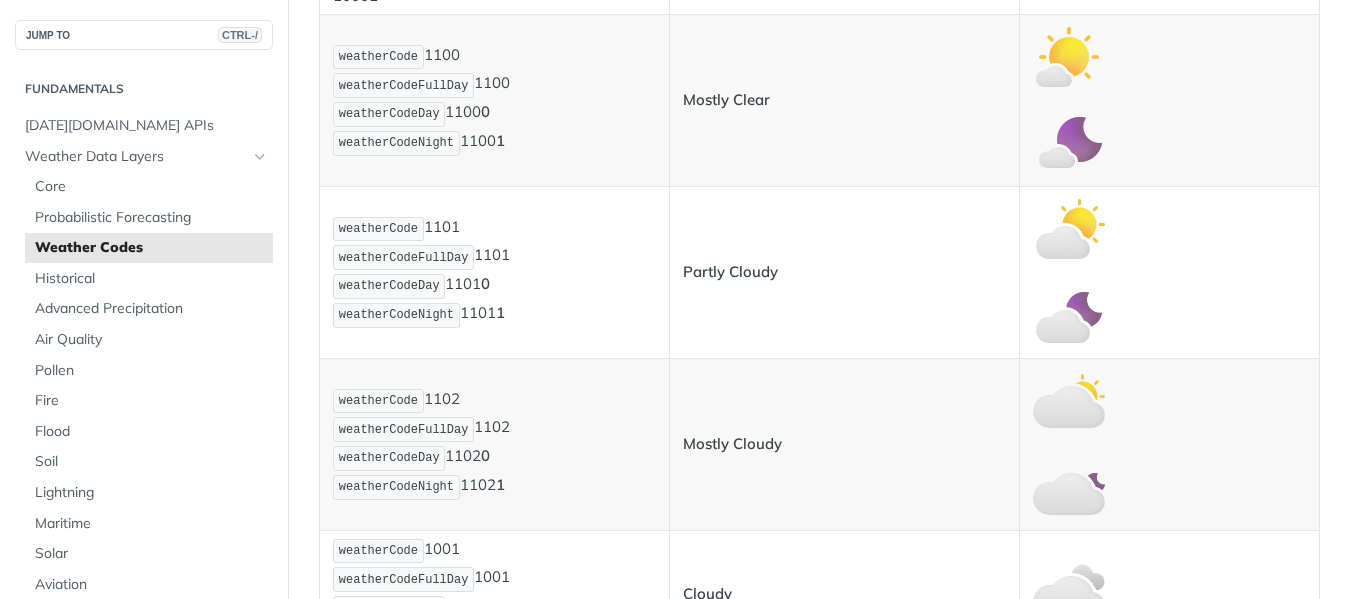 scroll, scrollTop: 833, scrollLeft: 0, axis: vertical 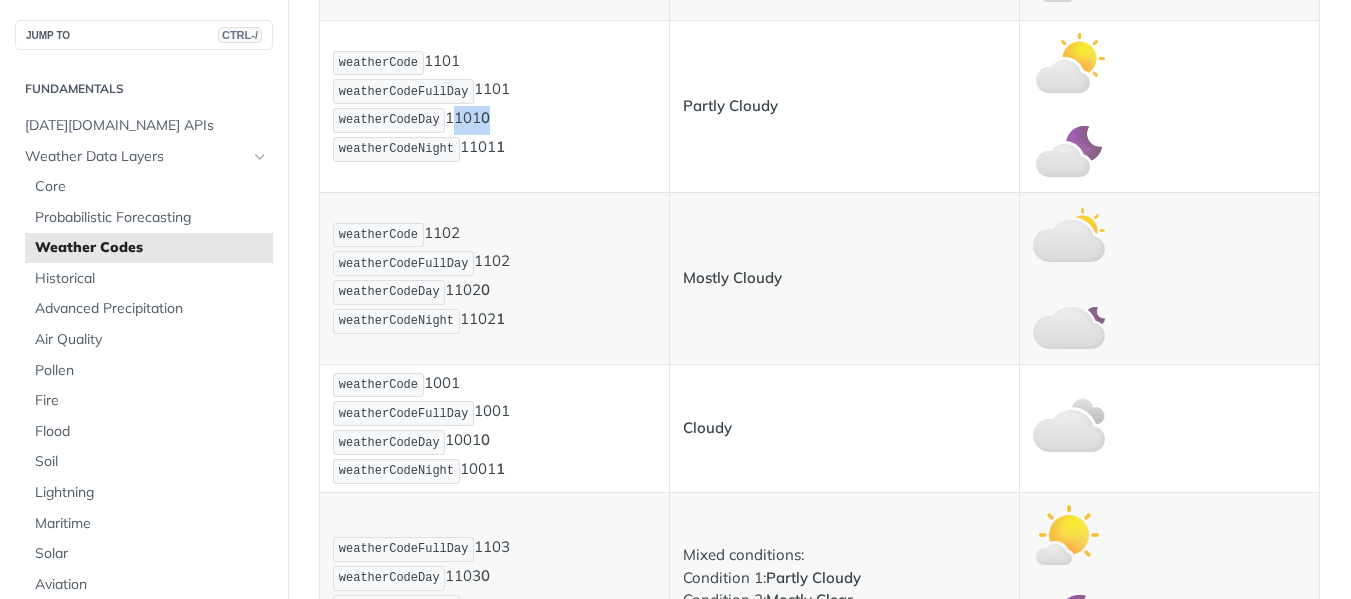 drag, startPoint x: 490, startPoint y: 198, endPoint x: 443, endPoint y: 200, distance: 47.042534 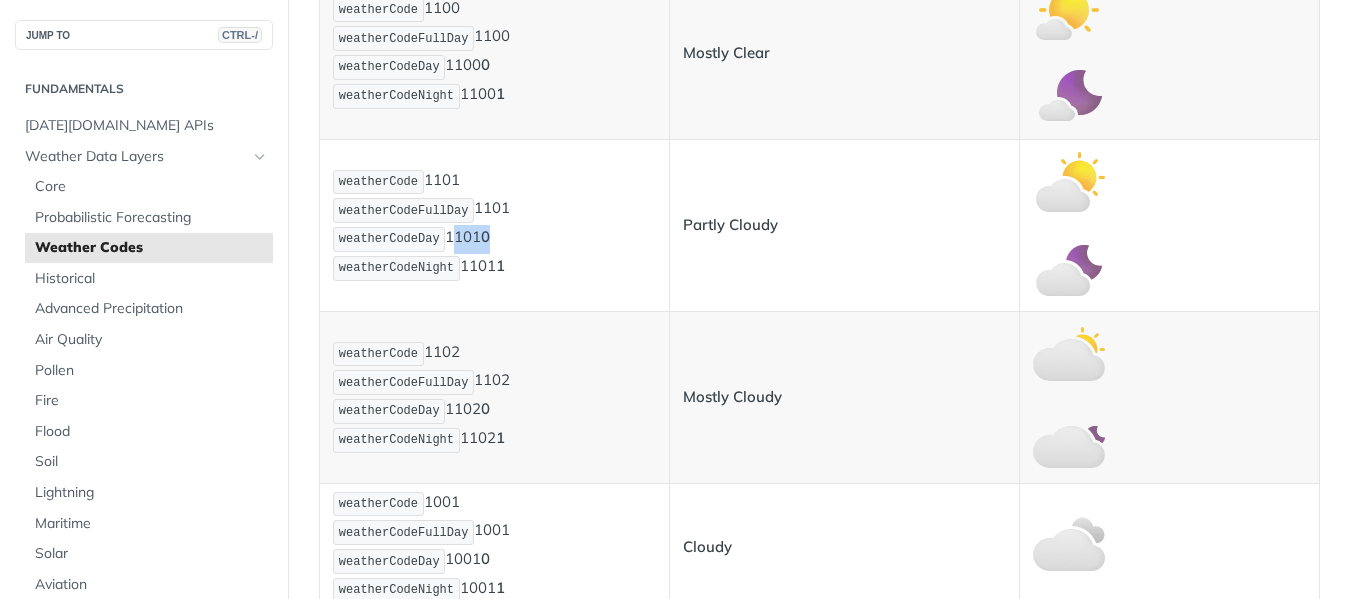 scroll, scrollTop: 667, scrollLeft: 0, axis: vertical 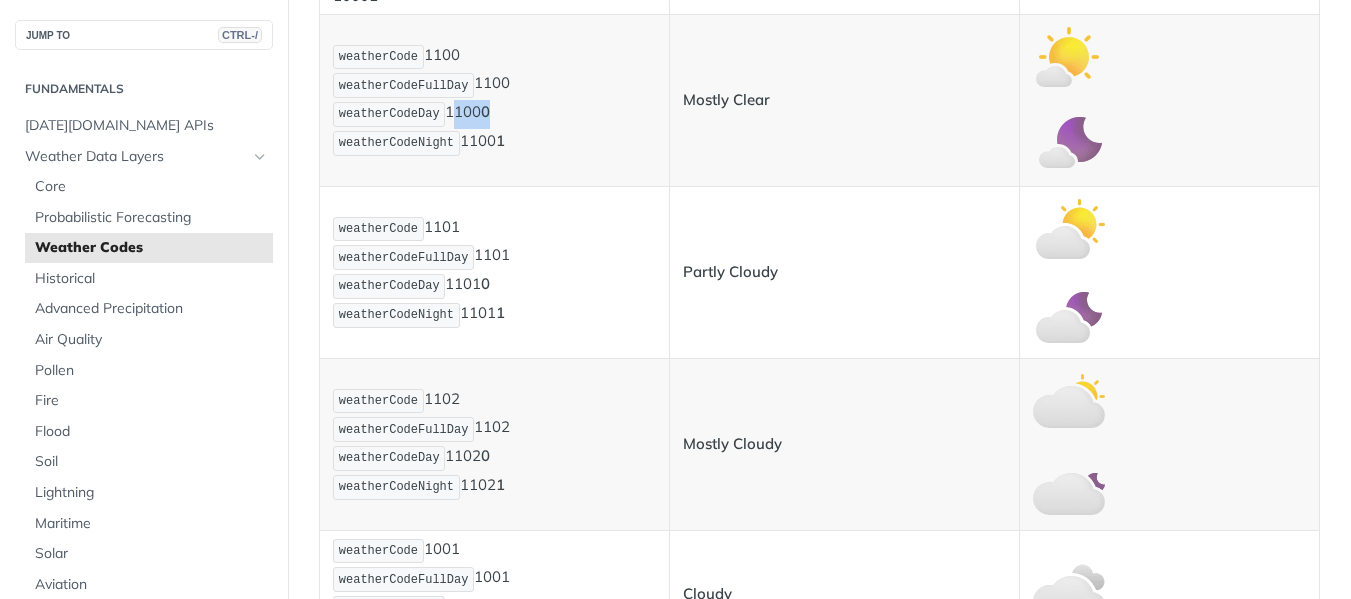 drag, startPoint x: 487, startPoint y: 196, endPoint x: 443, endPoint y: 197, distance: 44.011364 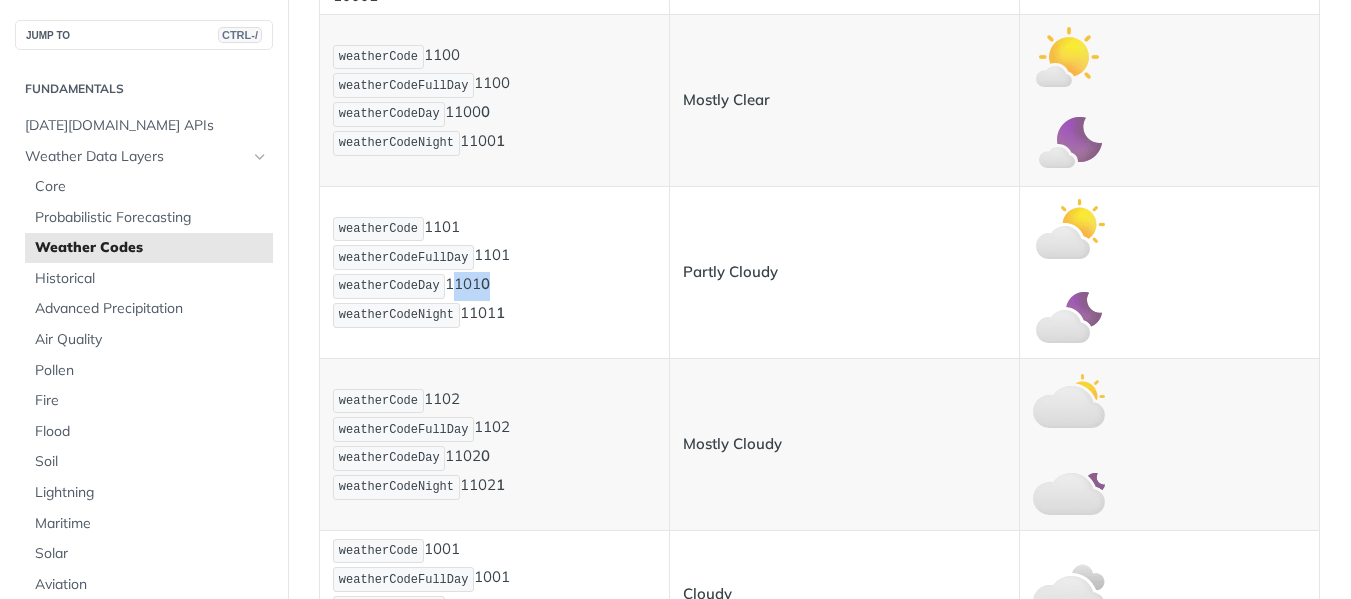 drag, startPoint x: 485, startPoint y: 370, endPoint x: 442, endPoint y: 369, distance: 43.011627 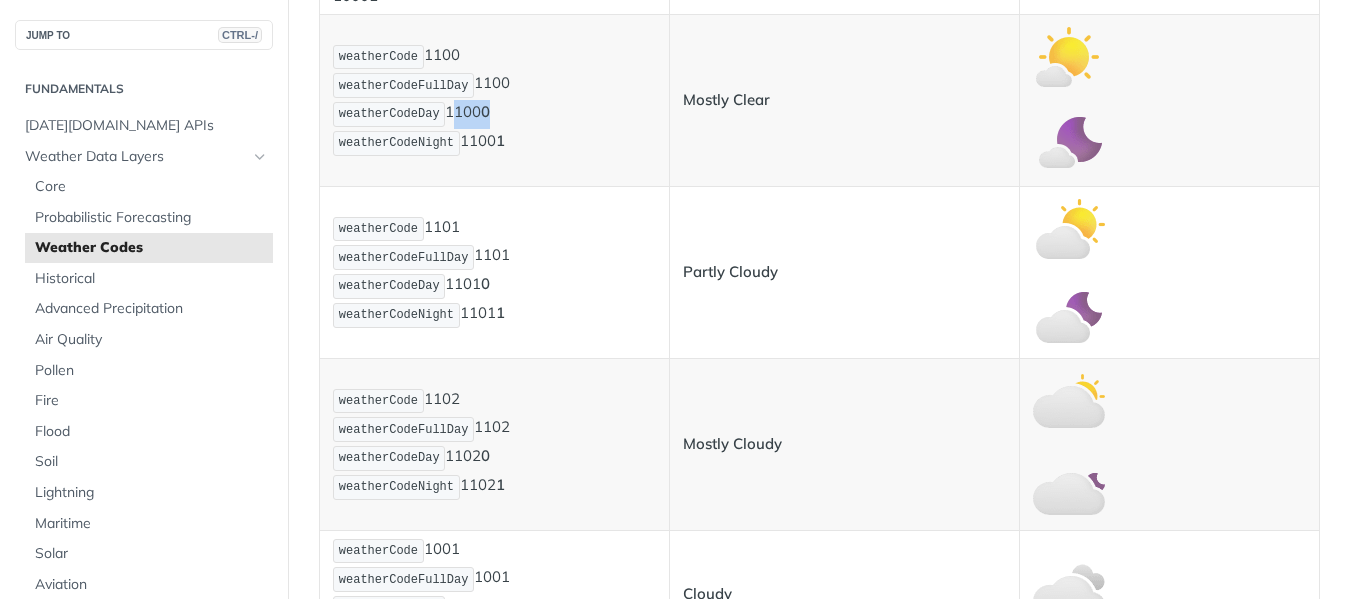 drag, startPoint x: 492, startPoint y: 194, endPoint x: 442, endPoint y: 199, distance: 50.24938 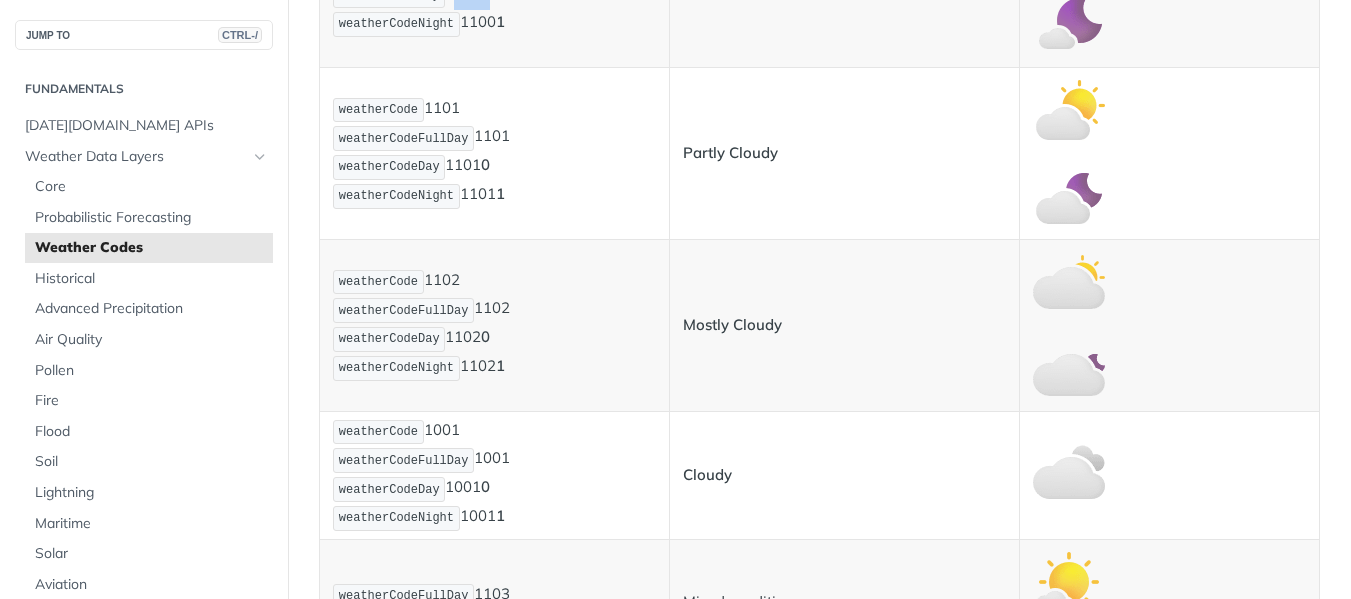 scroll, scrollTop: 833, scrollLeft: 0, axis: vertical 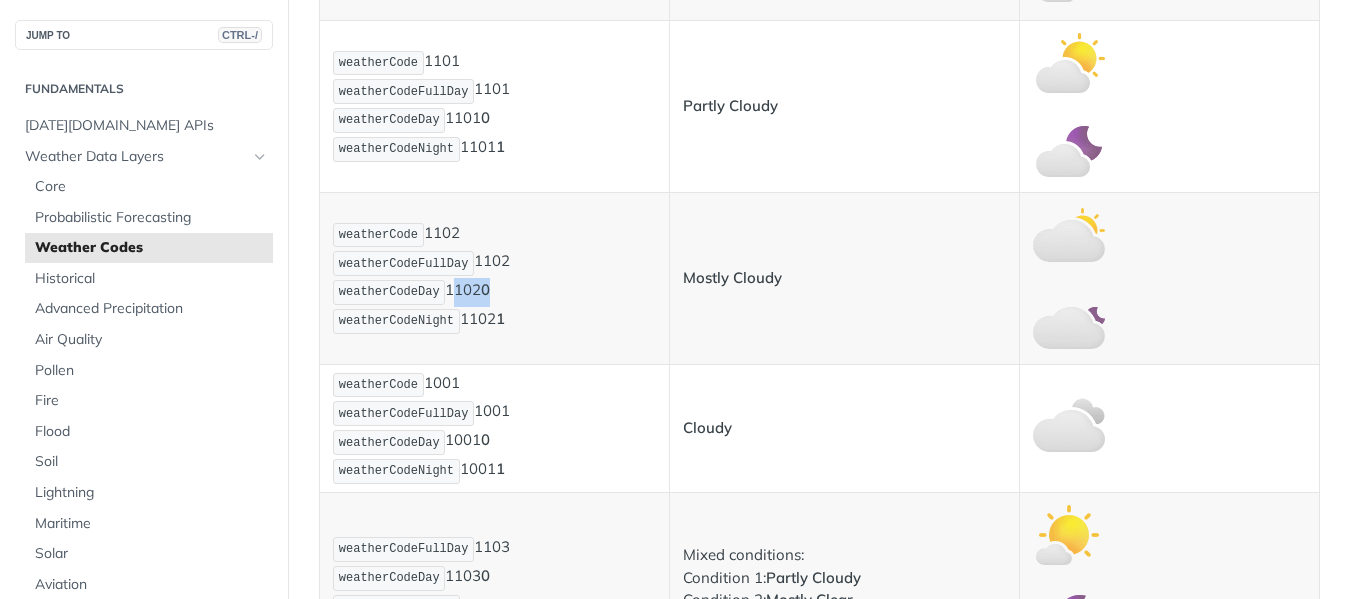 drag, startPoint x: 468, startPoint y: 372, endPoint x: 442, endPoint y: 373, distance: 26.019224 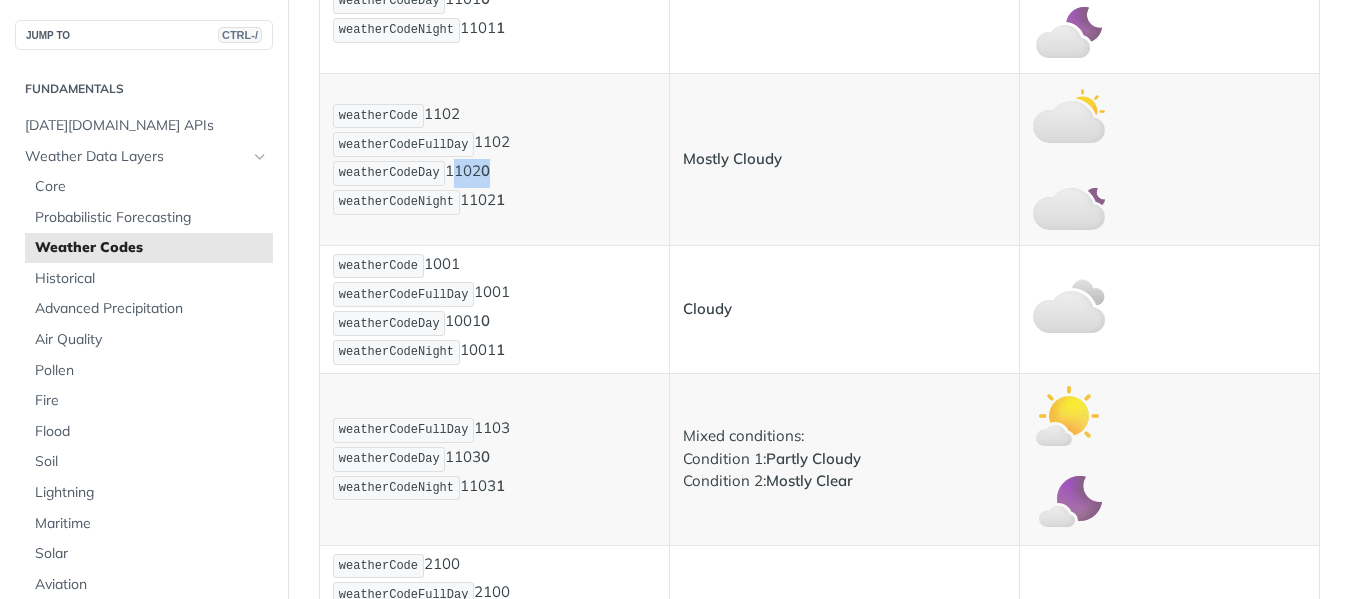 scroll, scrollTop: 1000, scrollLeft: 0, axis: vertical 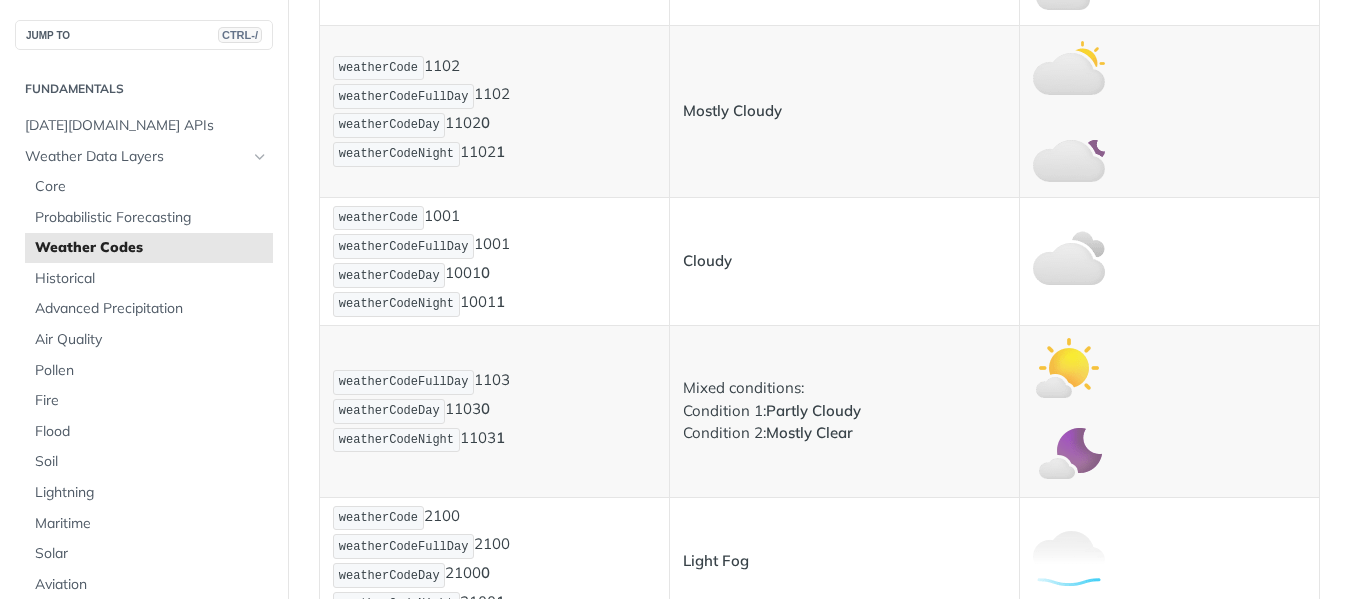 click on "weatherCode  1001
weatherCodeFullDay  1001
weatherCodeDay  1001 0
weatherCodeNight  1001 1" at bounding box center [494, 261] 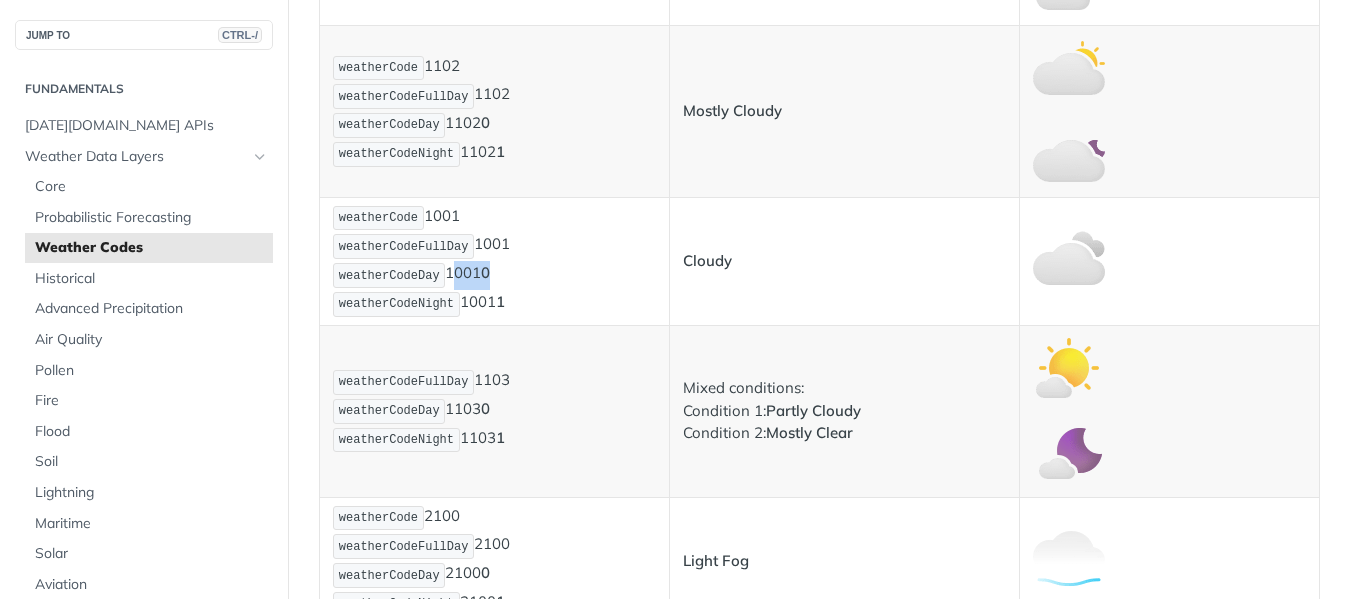 click on "weatherCode  1001
weatherCodeFullDay  1001
weatherCodeDay  1001 0
weatherCodeNight  1001 1" at bounding box center [494, 261] 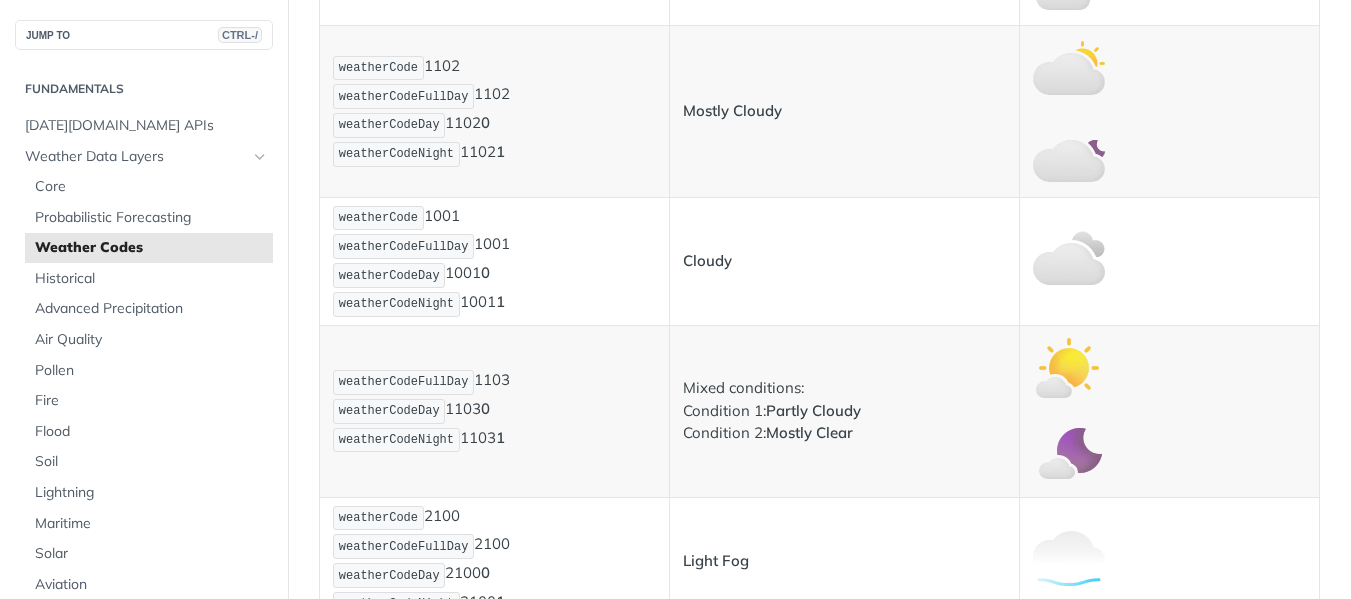 click on "0" at bounding box center [485, 122] 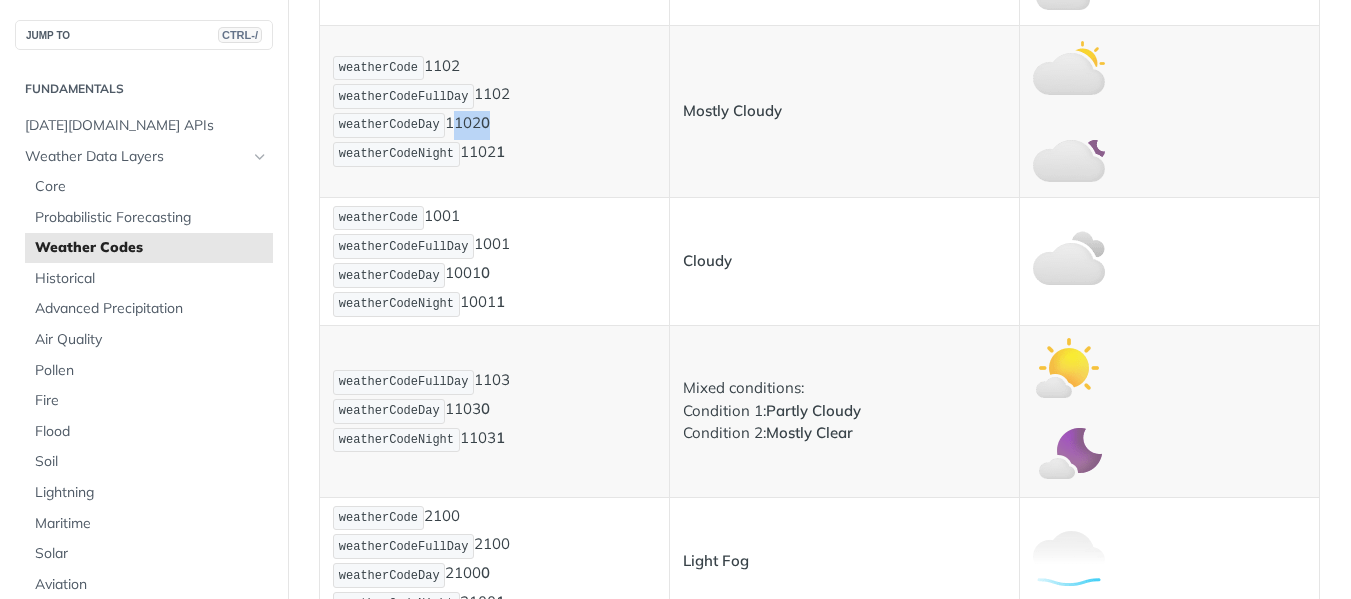 click on "0" at bounding box center [485, 122] 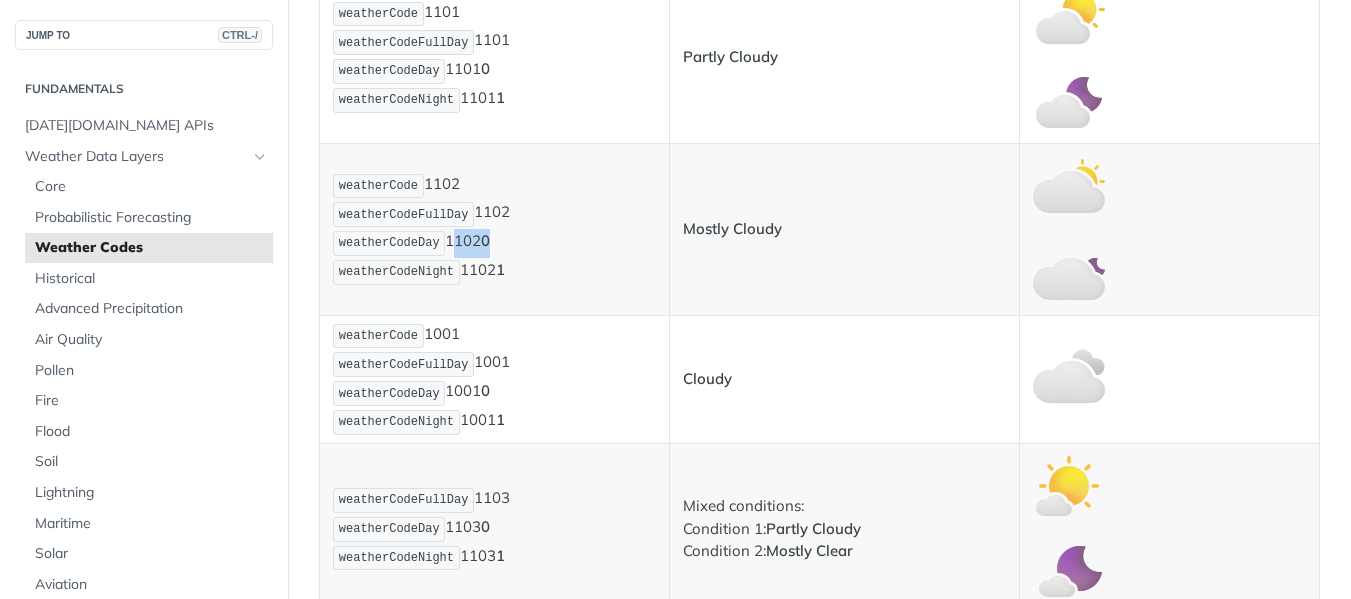 scroll, scrollTop: 833, scrollLeft: 0, axis: vertical 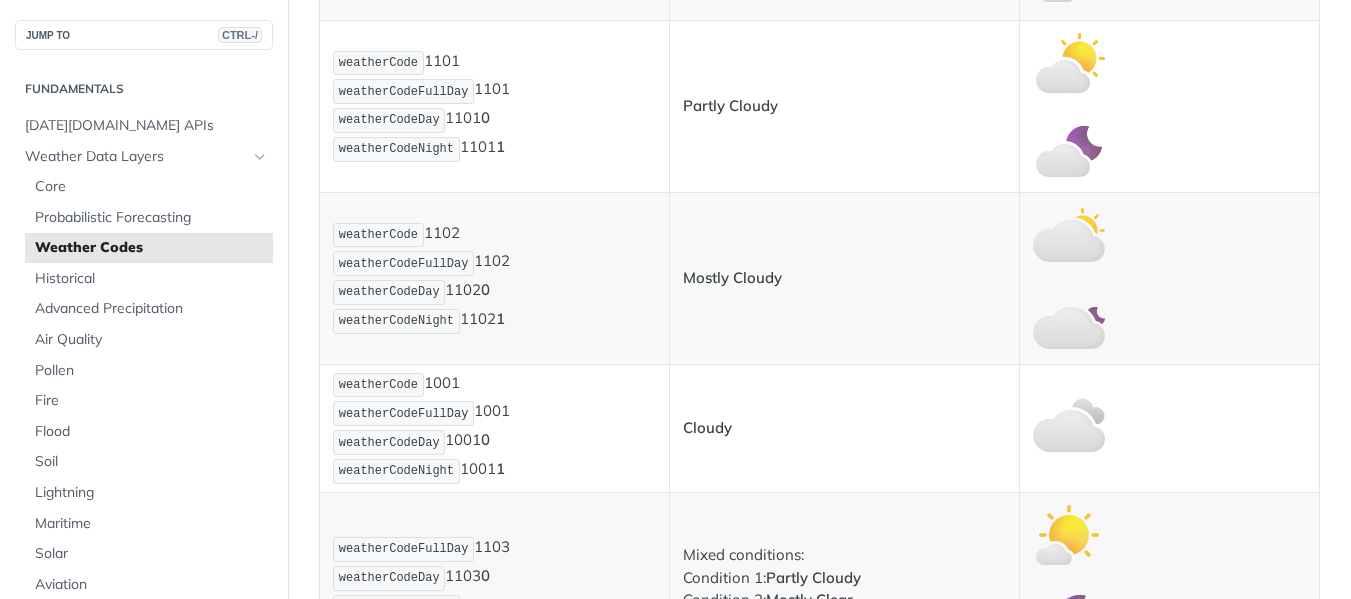 click on "weatherCode  1101
weatherCodeFullDay  1101
weatherCodeDay  1101 0
weatherCodeNight  1101 1" at bounding box center [494, 106] 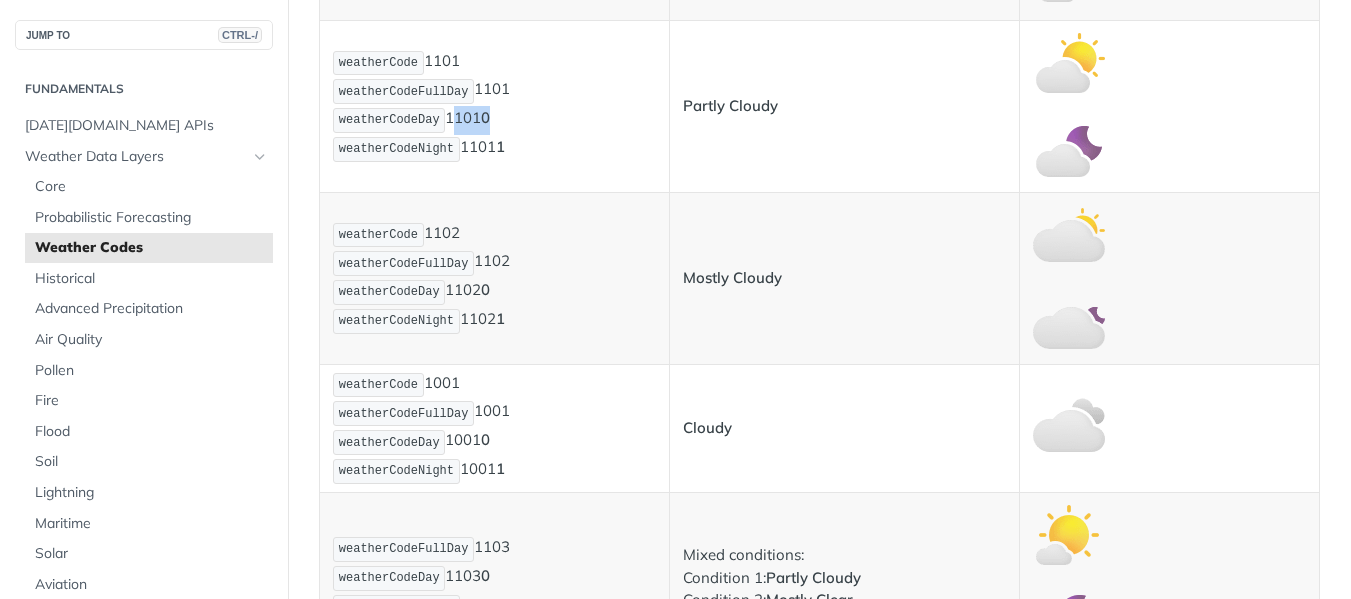 click on "weatherCode  1101
weatherCodeFullDay  1101
weatherCodeDay  1101 0
weatherCodeNight  1101 1" at bounding box center (494, 106) 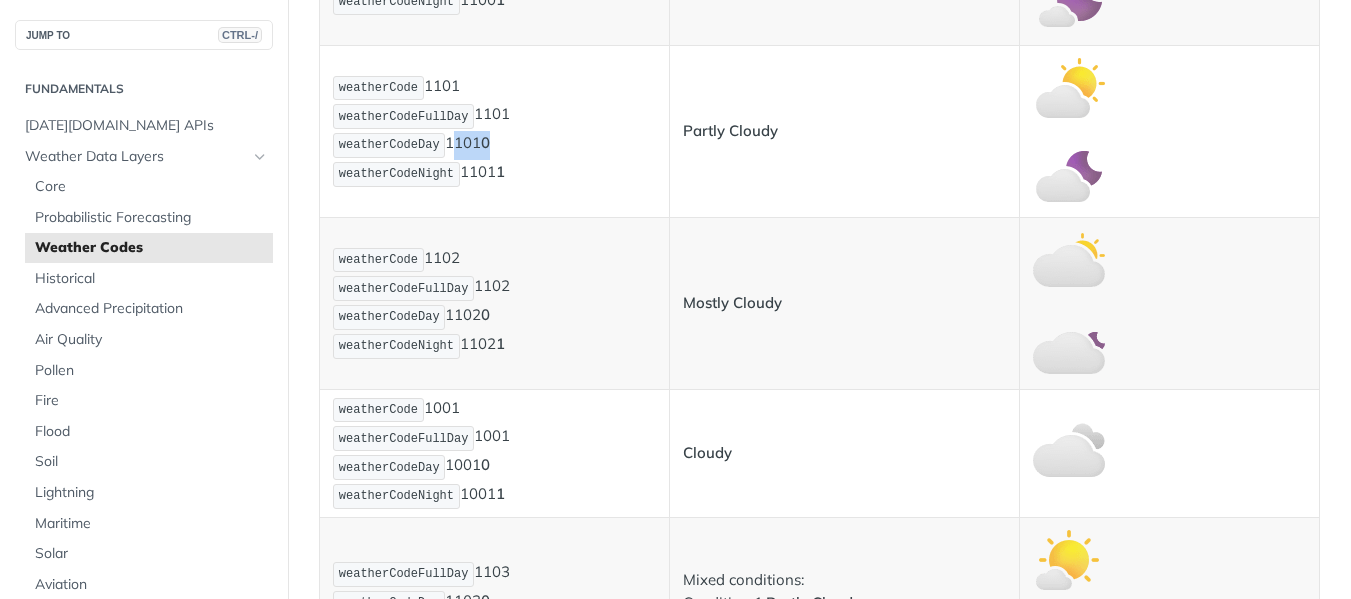scroll, scrollTop: 667, scrollLeft: 0, axis: vertical 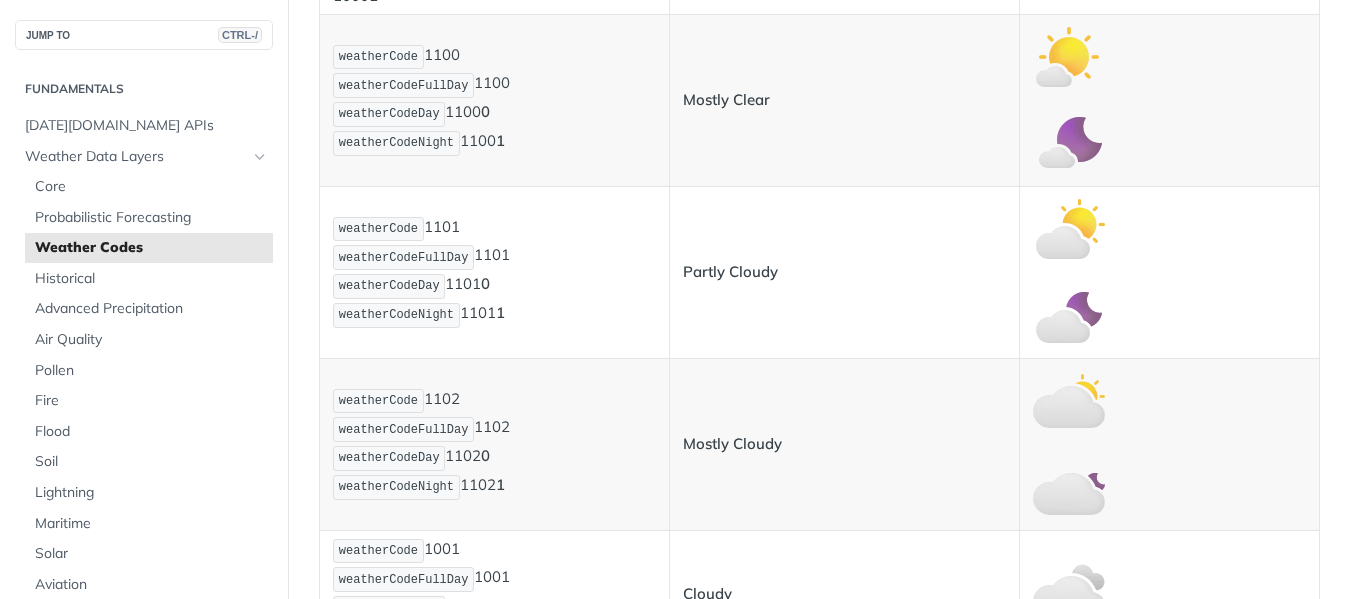 click on "weatherCode  1100
weatherCodeFullDay  1100
weatherCodeDay  1100 0
weatherCodeNight  1100 1" at bounding box center [494, 100] 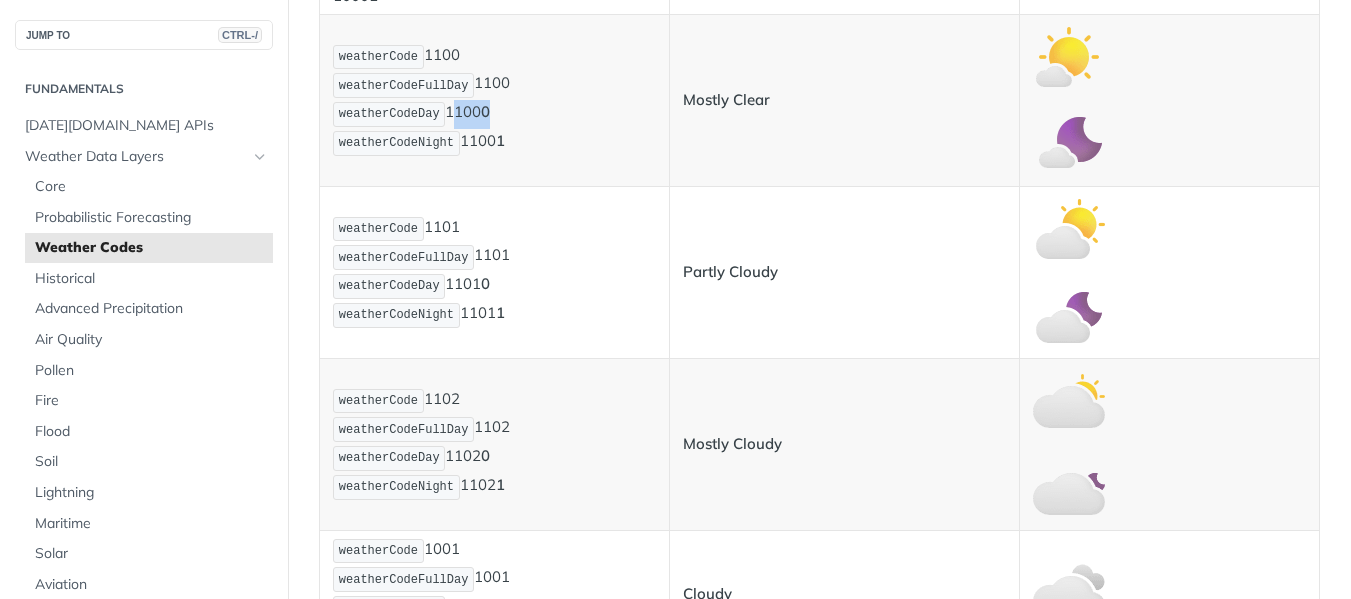 click on "weatherCode  1100
weatherCodeFullDay  1100
weatherCodeDay  1100 0
weatherCodeNight  1100 1" at bounding box center (494, 100) 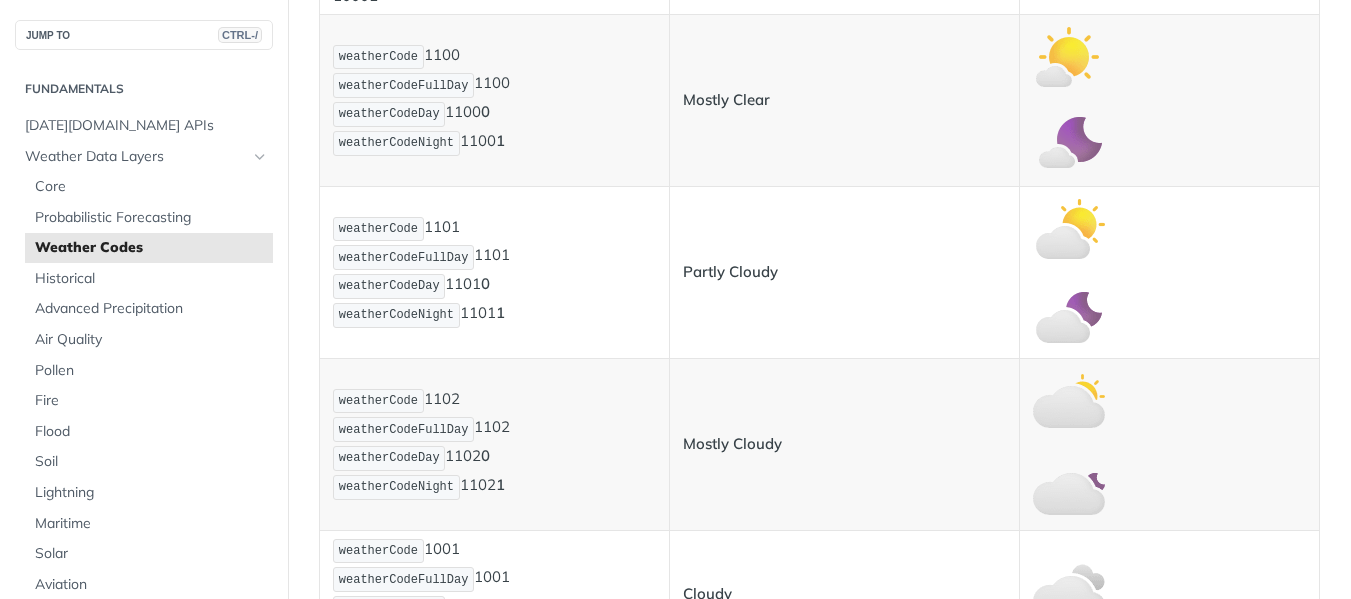 click on "weatherCode  1101
weatherCodeFullDay  1101
weatherCodeDay  1101 0
weatherCodeNight  1101 1" at bounding box center [494, 272] 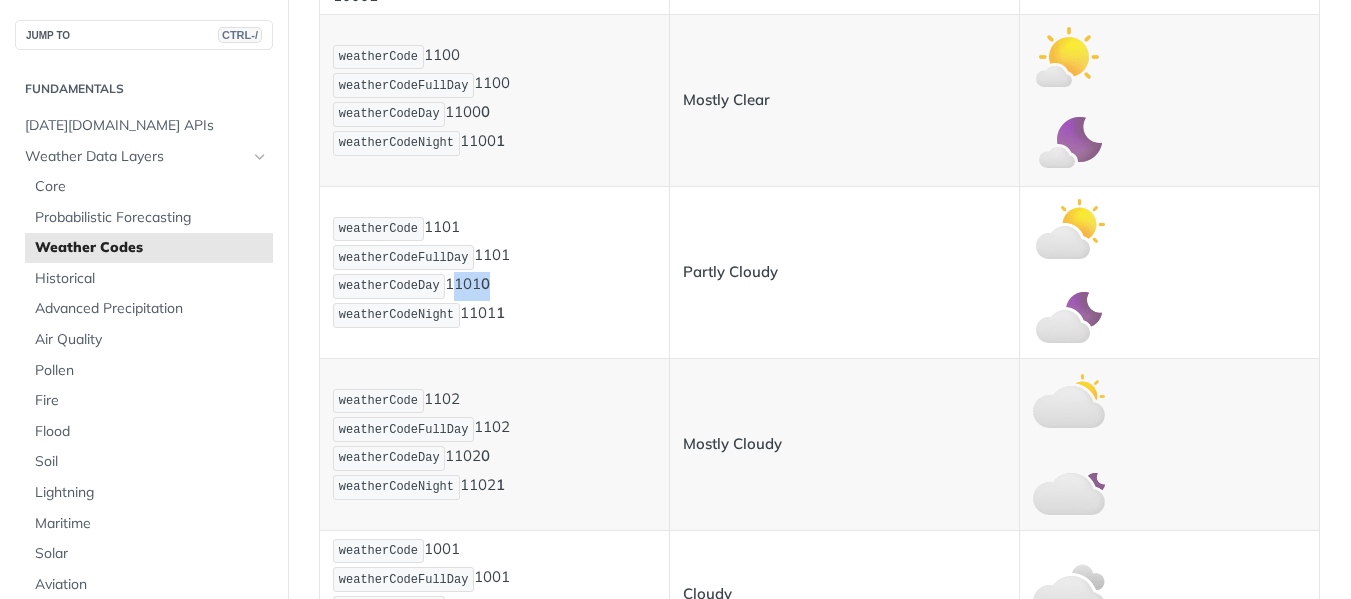 click on "weatherCode  1101
weatherCodeFullDay  1101
weatherCodeDay  1101 0
weatherCodeNight  1101 1" at bounding box center [494, 272] 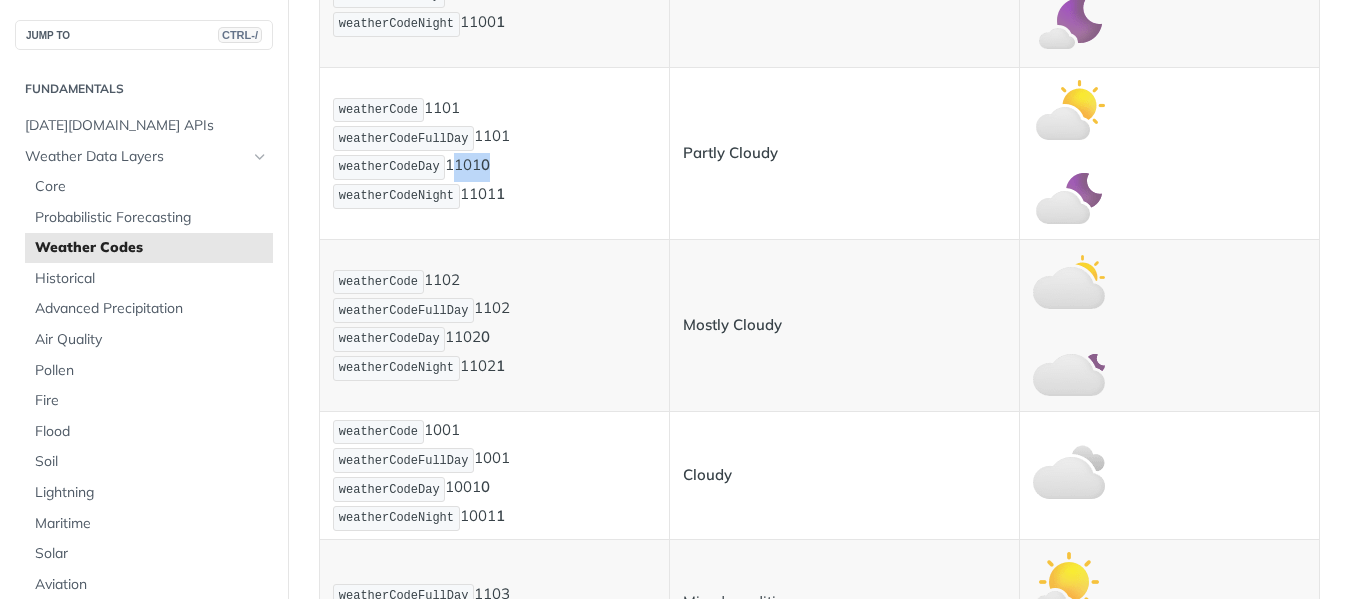 scroll, scrollTop: 833, scrollLeft: 0, axis: vertical 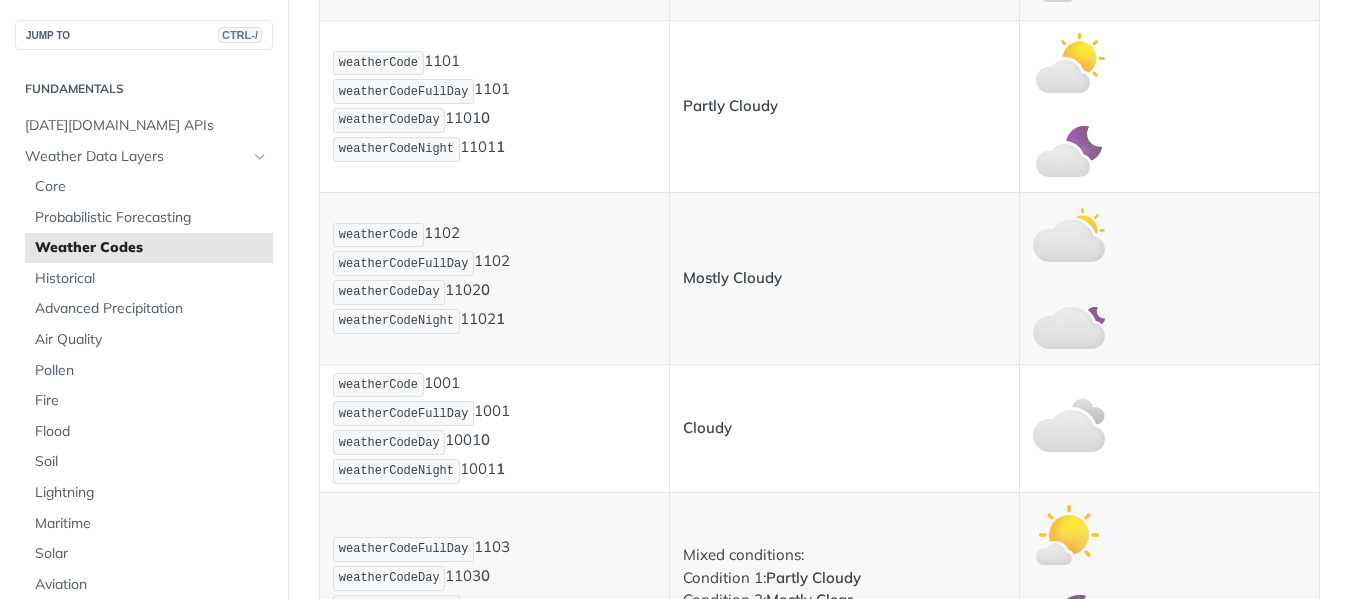 click on "weatherCode  1102
weatherCodeFullDay  1102
weatherCodeDay  1102 0
weatherCodeNight  1102 1" at bounding box center [494, 278] 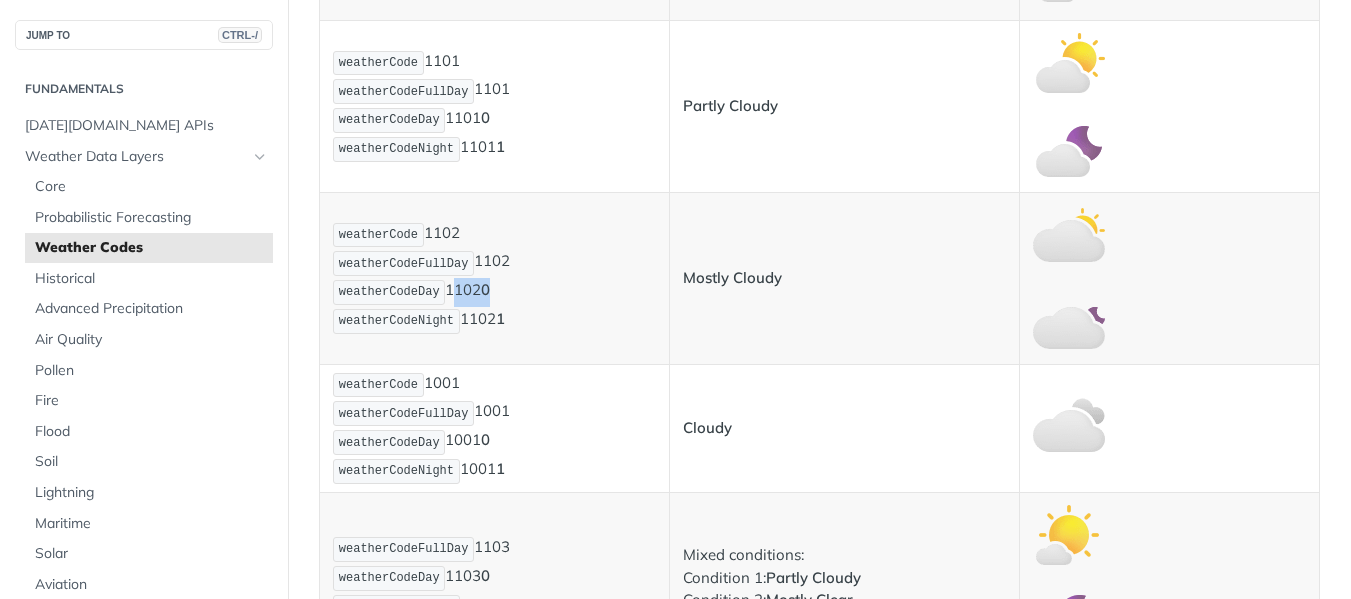 click on "weatherCode  1102
weatherCodeFullDay  1102
weatherCodeDay  1102 0
weatherCodeNight  1102 1" at bounding box center (494, 278) 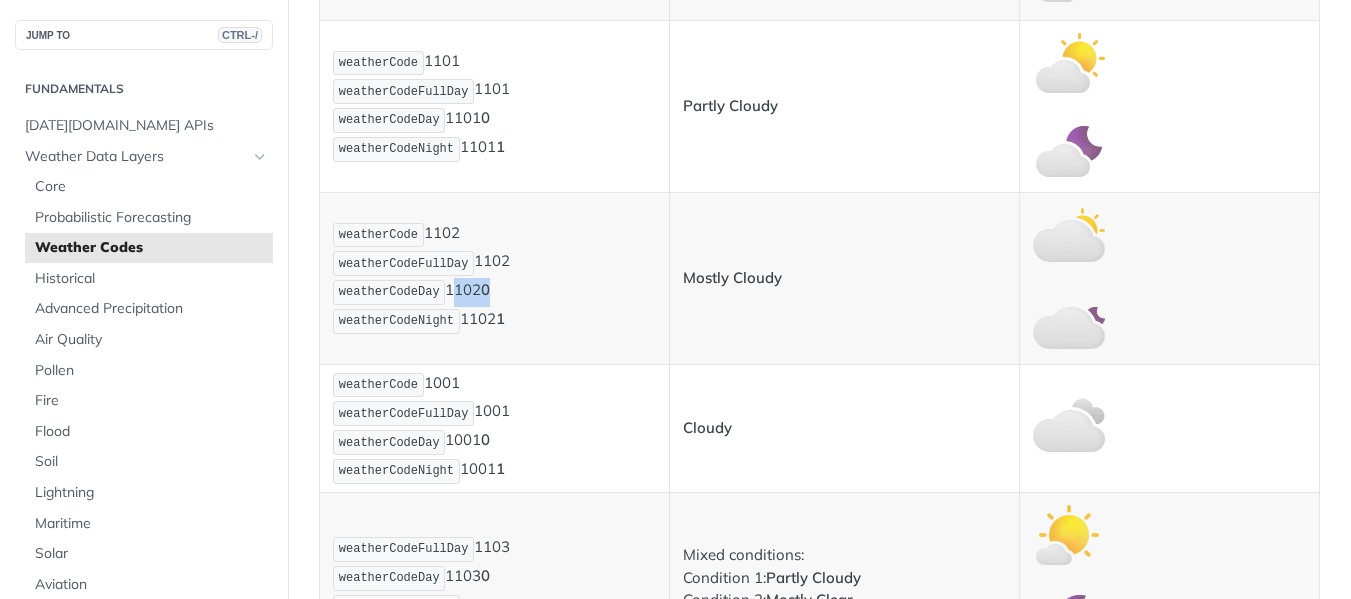 scroll, scrollTop: 1000, scrollLeft: 0, axis: vertical 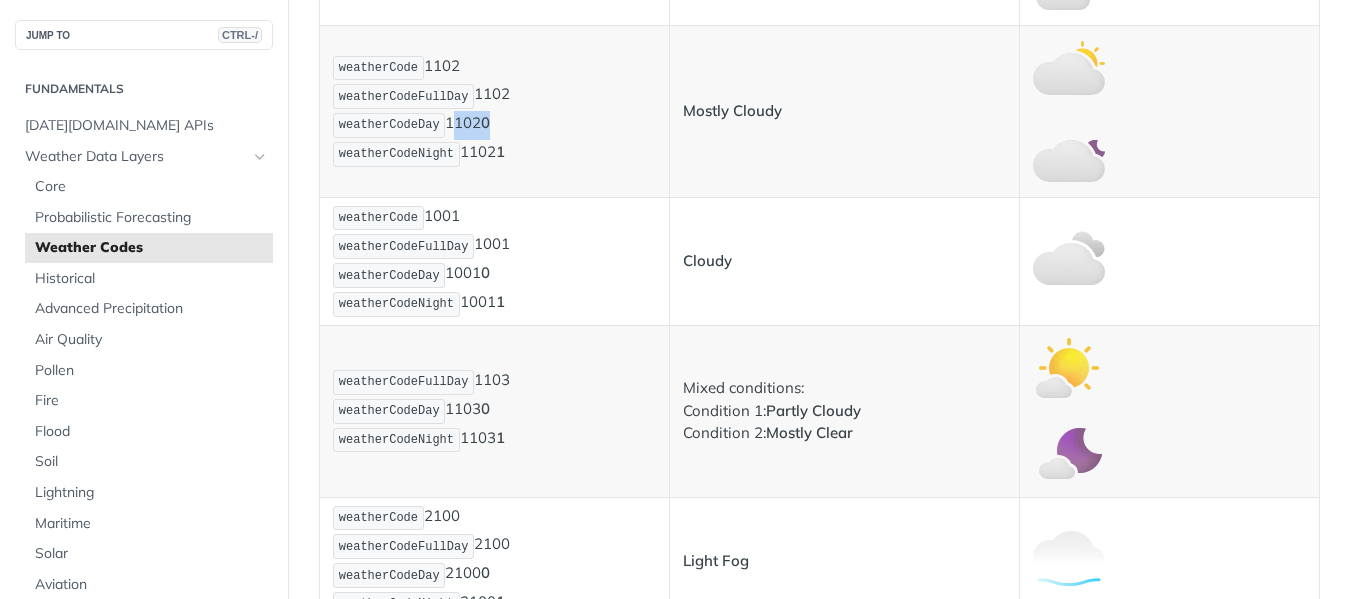 drag, startPoint x: 472, startPoint y: 293, endPoint x: 420, endPoint y: 296, distance: 52.086468 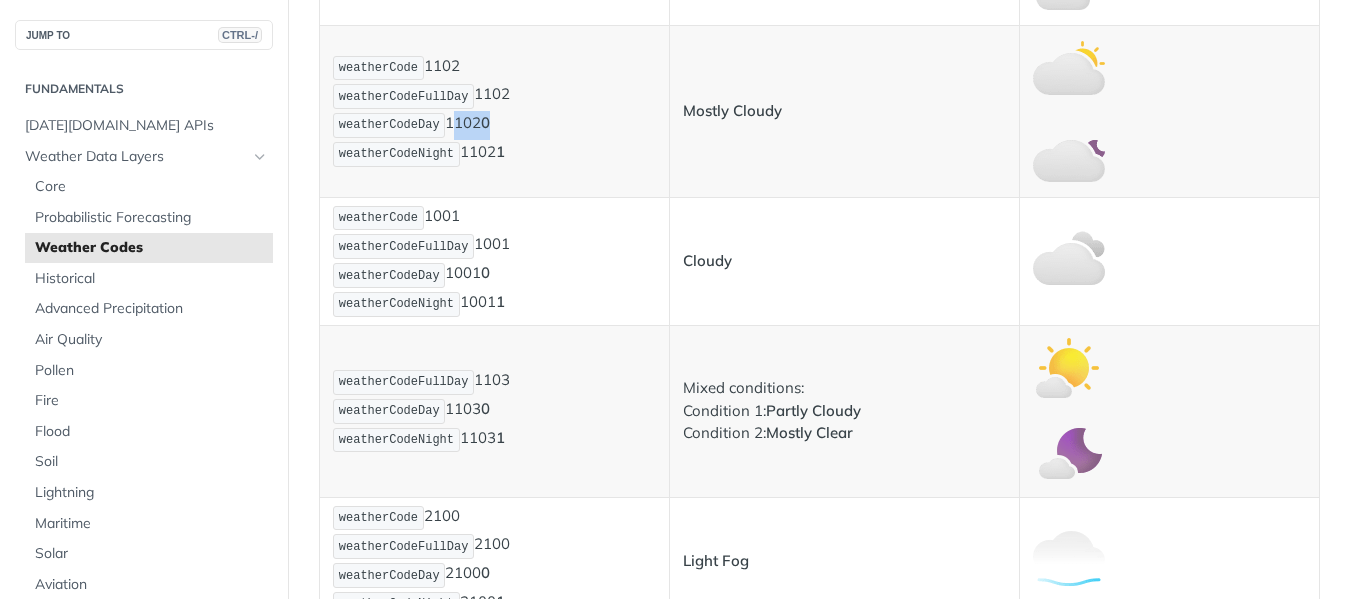 copy on "1001" 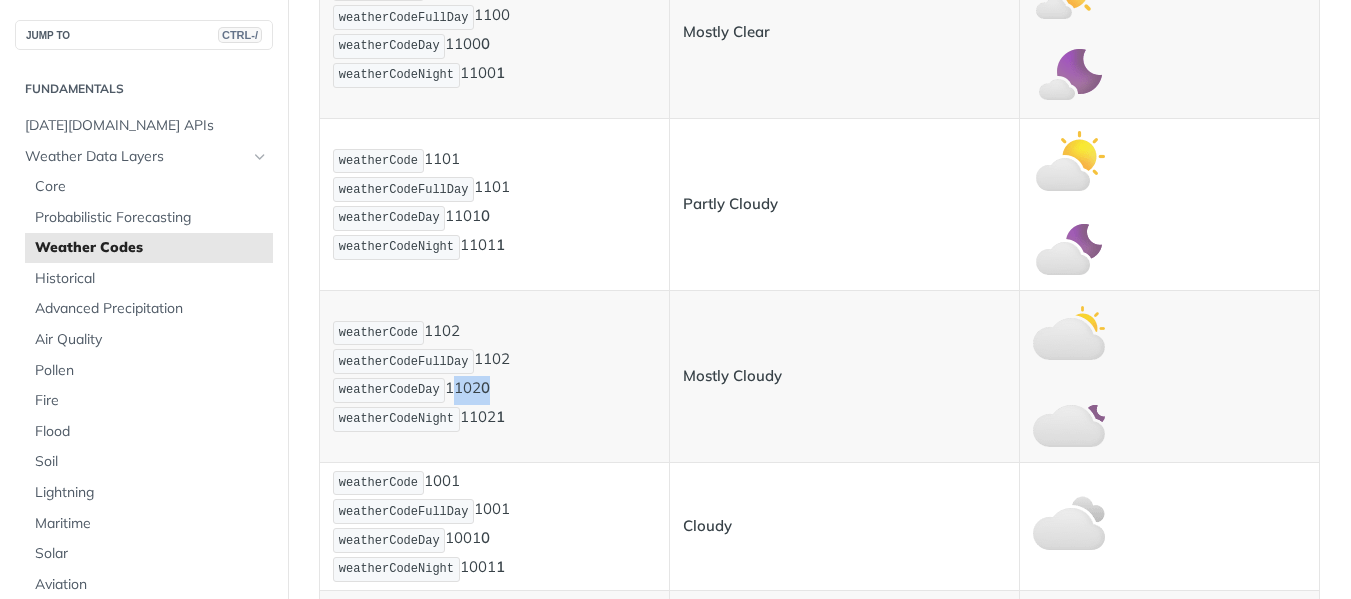 scroll, scrollTop: 500, scrollLeft: 0, axis: vertical 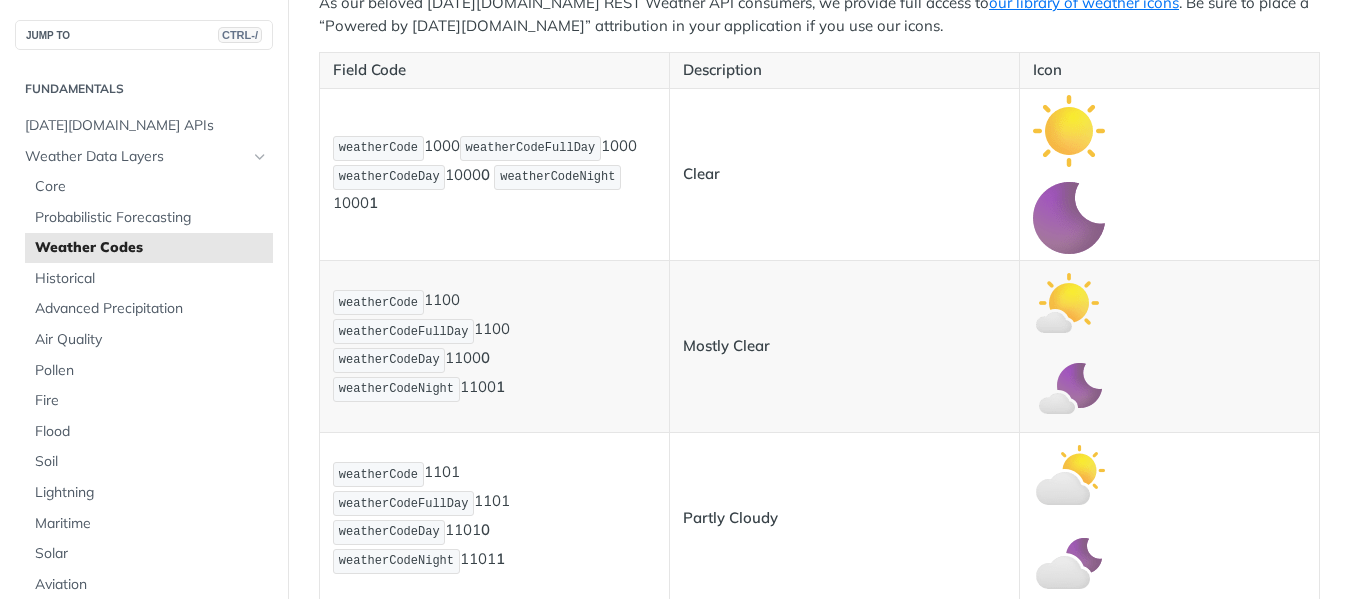 click on "weatherCode  1100
weatherCodeFullDay  1100
weatherCodeDay  1100 0
weatherCodeNight  1100 1" at bounding box center (494, 345) 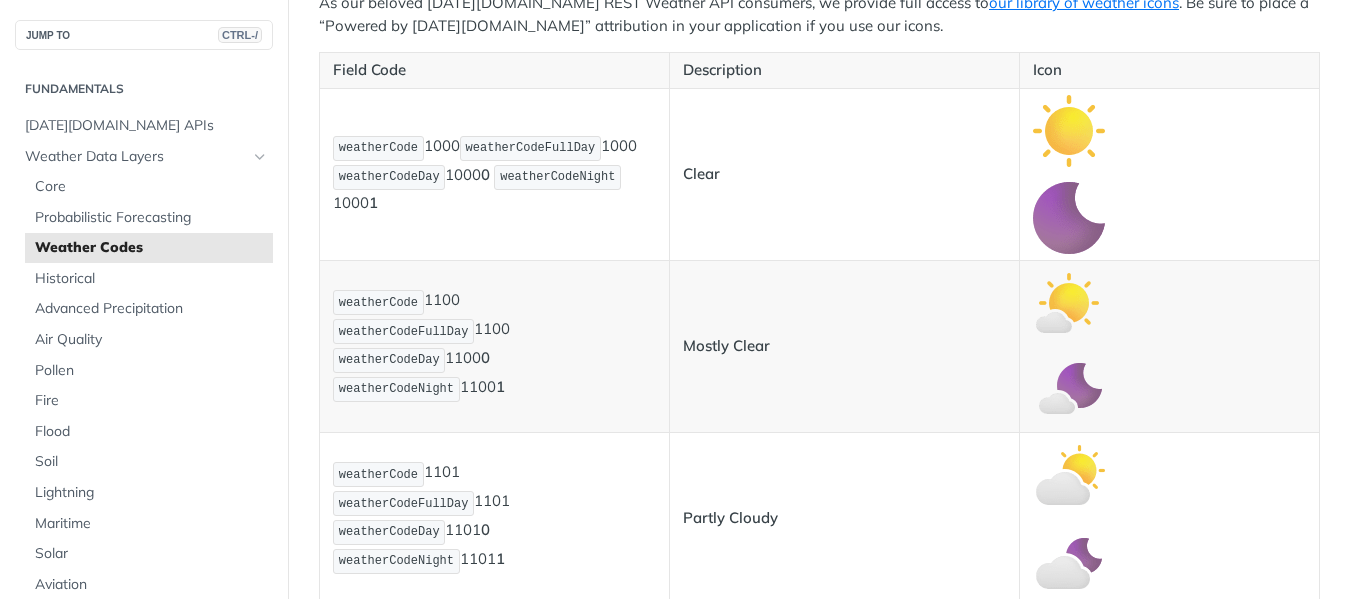 click on "weatherCode  1100
weatherCodeFullDay  1100
weatherCodeDay  1100 0
weatherCodeNight  1100 1" at bounding box center [494, 345] 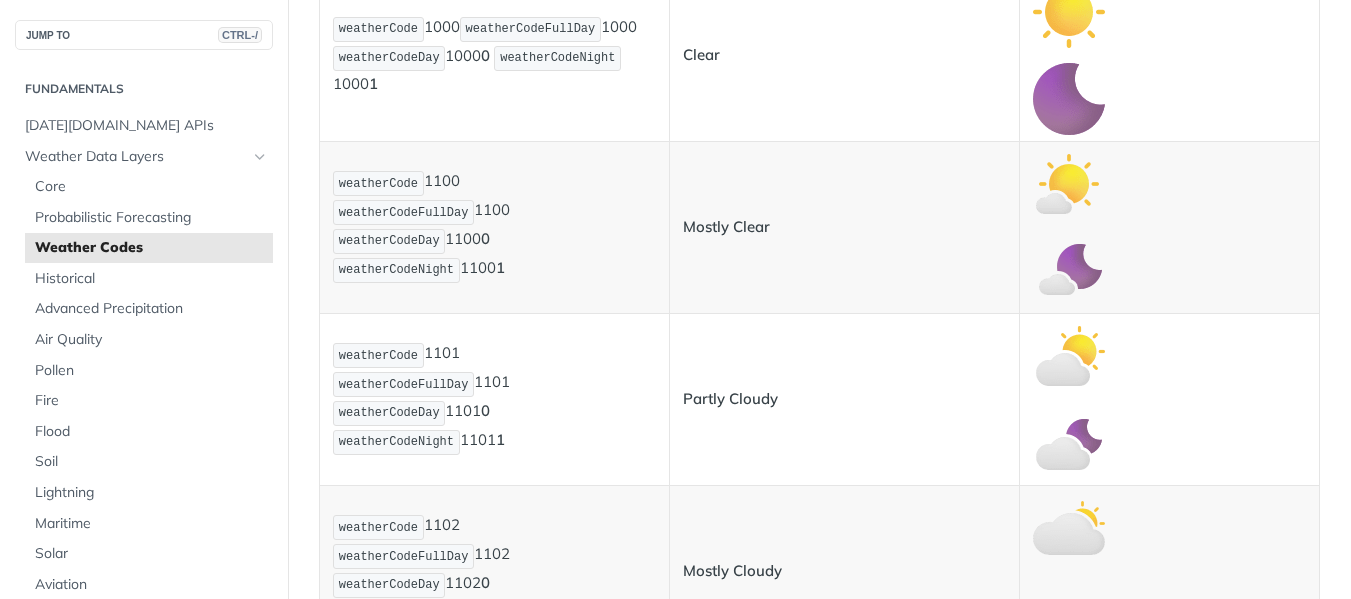 scroll, scrollTop: 667, scrollLeft: 0, axis: vertical 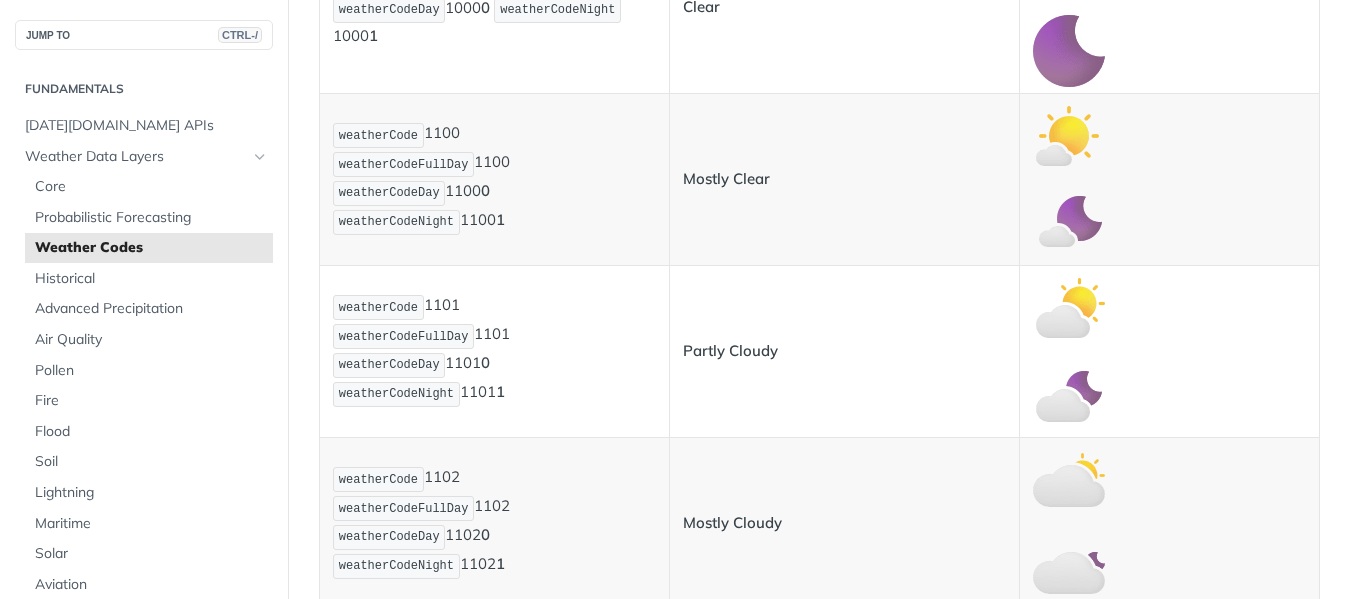 click on "weatherCode  1101
weatherCodeFullDay  1101
weatherCodeDay  1101 0
weatherCodeNight  1101 1" at bounding box center (494, 350) 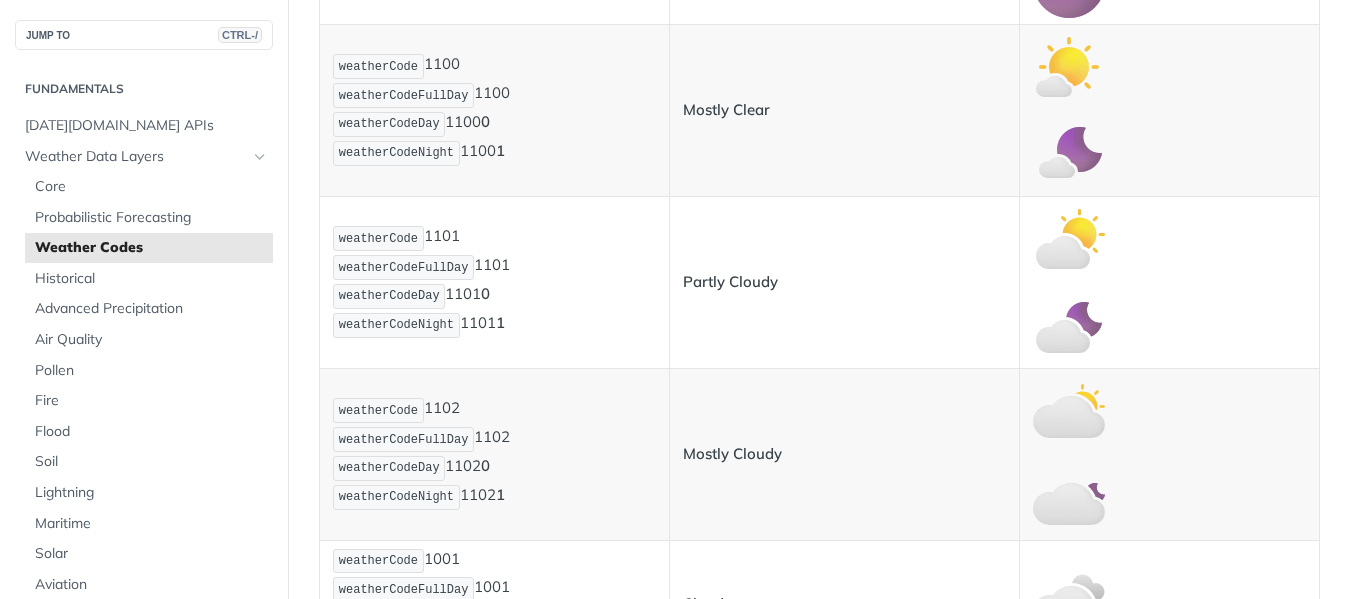 scroll, scrollTop: 833, scrollLeft: 0, axis: vertical 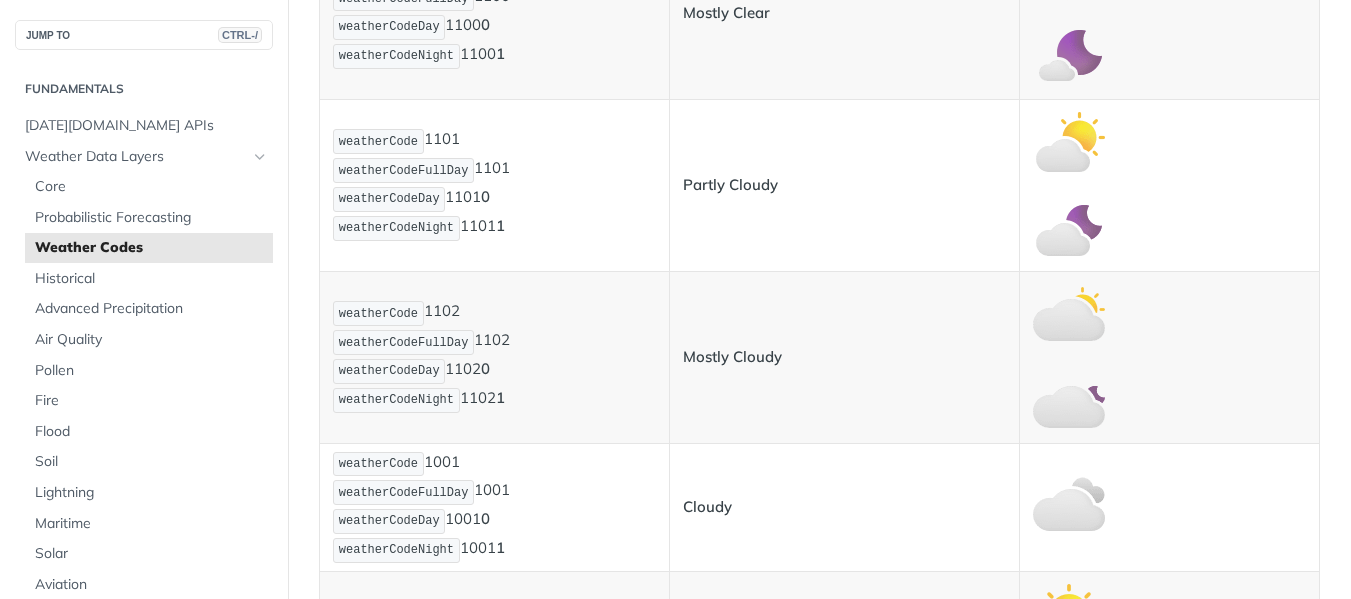 click on "weatherCode  1102
weatherCodeFullDay  1102
weatherCodeDay  1102 0
weatherCodeNight  1102 1" at bounding box center (494, 356) 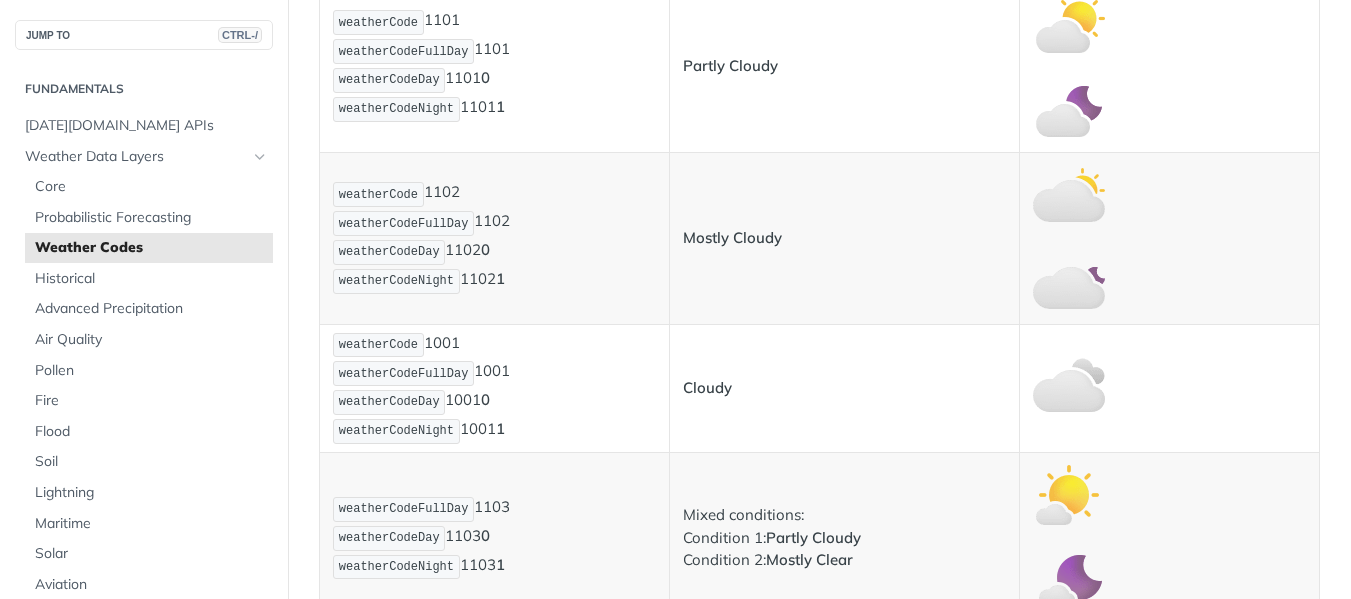 scroll, scrollTop: 1000, scrollLeft: 0, axis: vertical 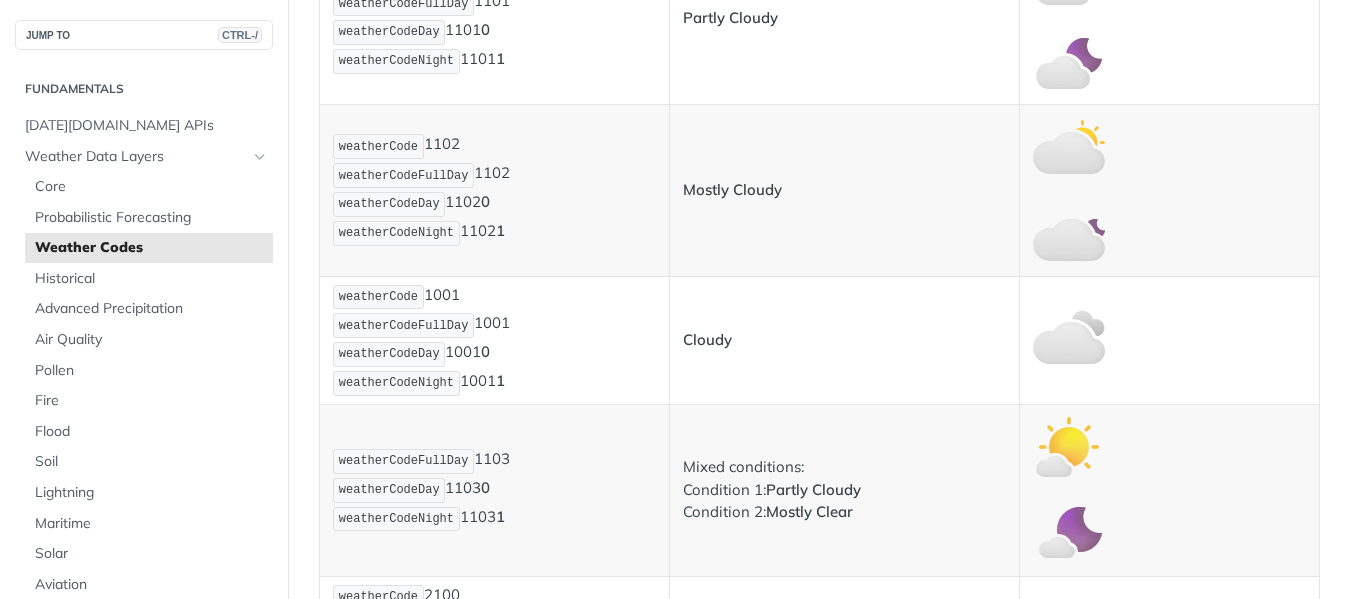 click on "weatherCode  1001
weatherCodeFullDay  1001
weatherCodeDay  1001 0
weatherCodeNight  1001 1" at bounding box center (494, 340) 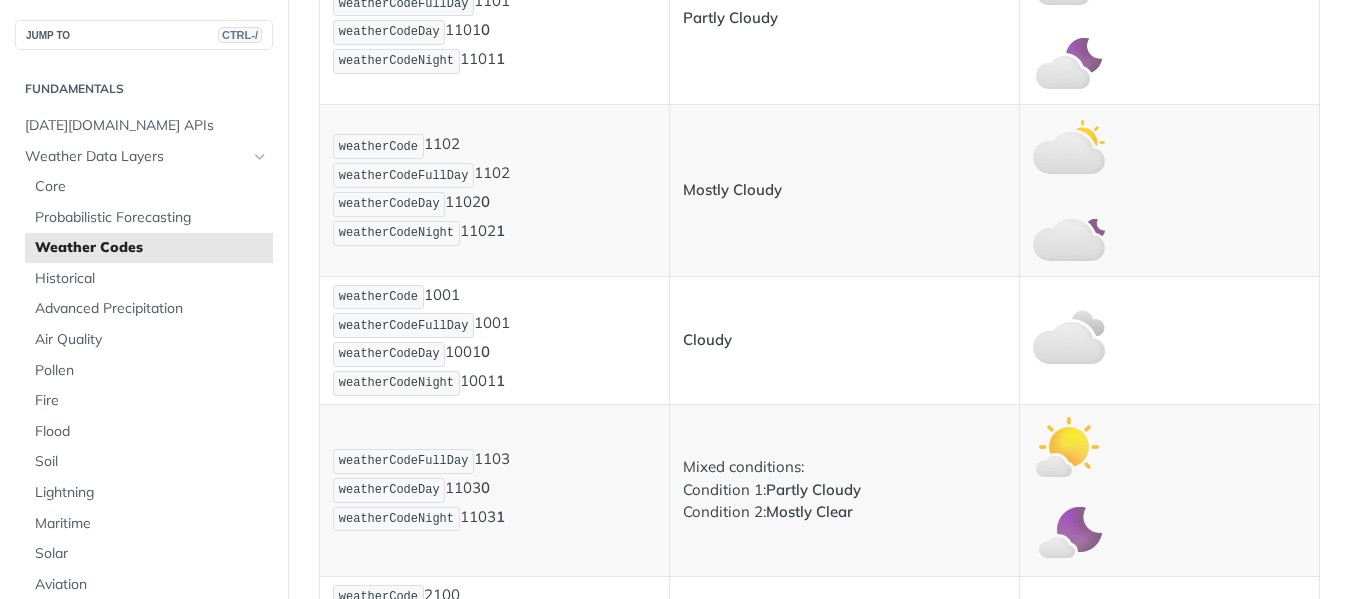 click on "weatherCode  1001
weatherCodeFullDay  1001
weatherCodeDay  1001 0
weatherCodeNight  1001 1" at bounding box center (494, 340) 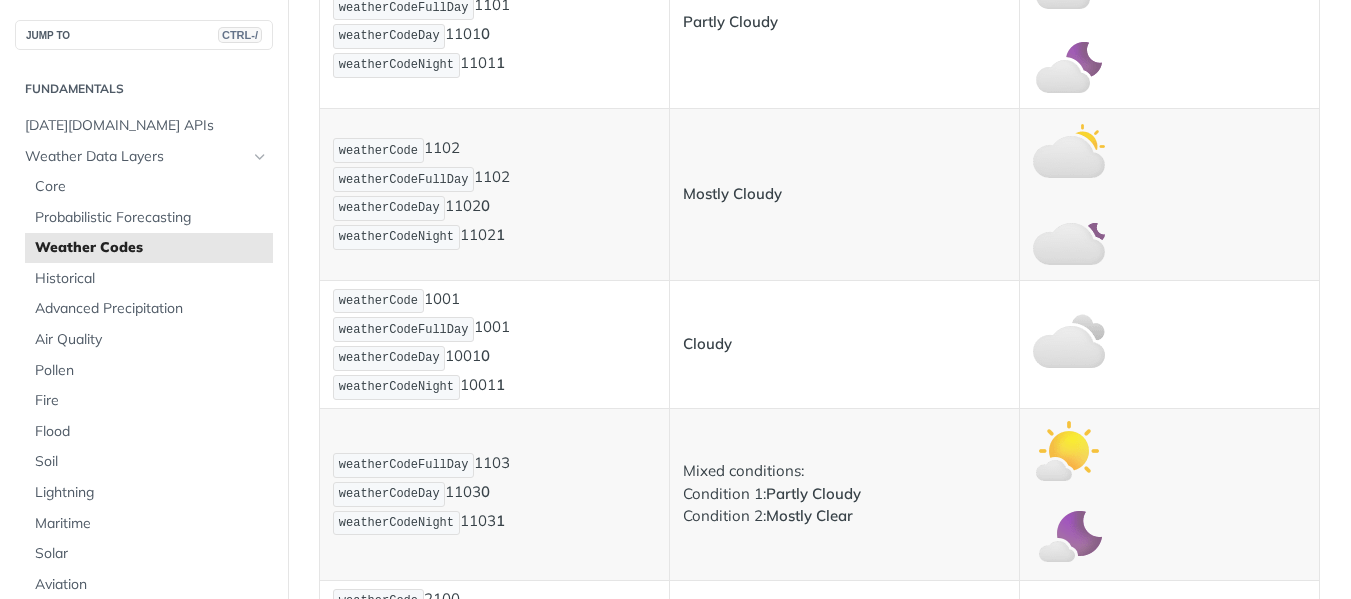 scroll, scrollTop: 1000, scrollLeft: 0, axis: vertical 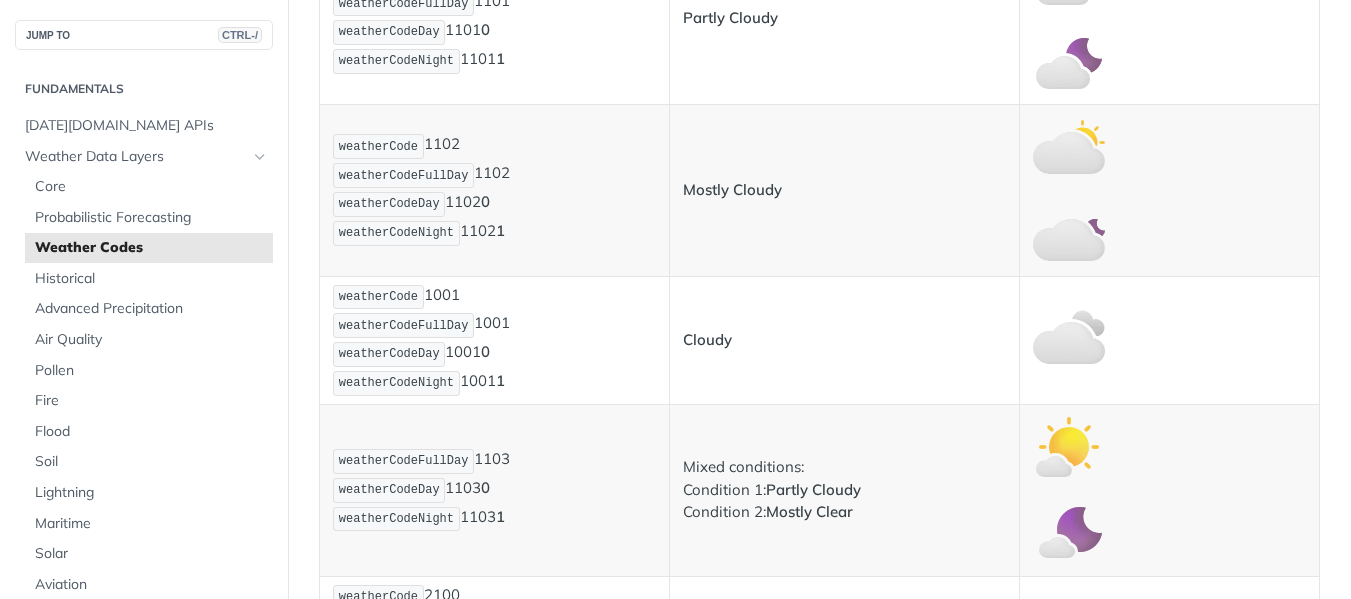 click on "weatherCode  1001
weatherCodeFullDay  1001
weatherCodeDay  1001 0
weatherCodeNight  1001 1" at bounding box center [494, 340] 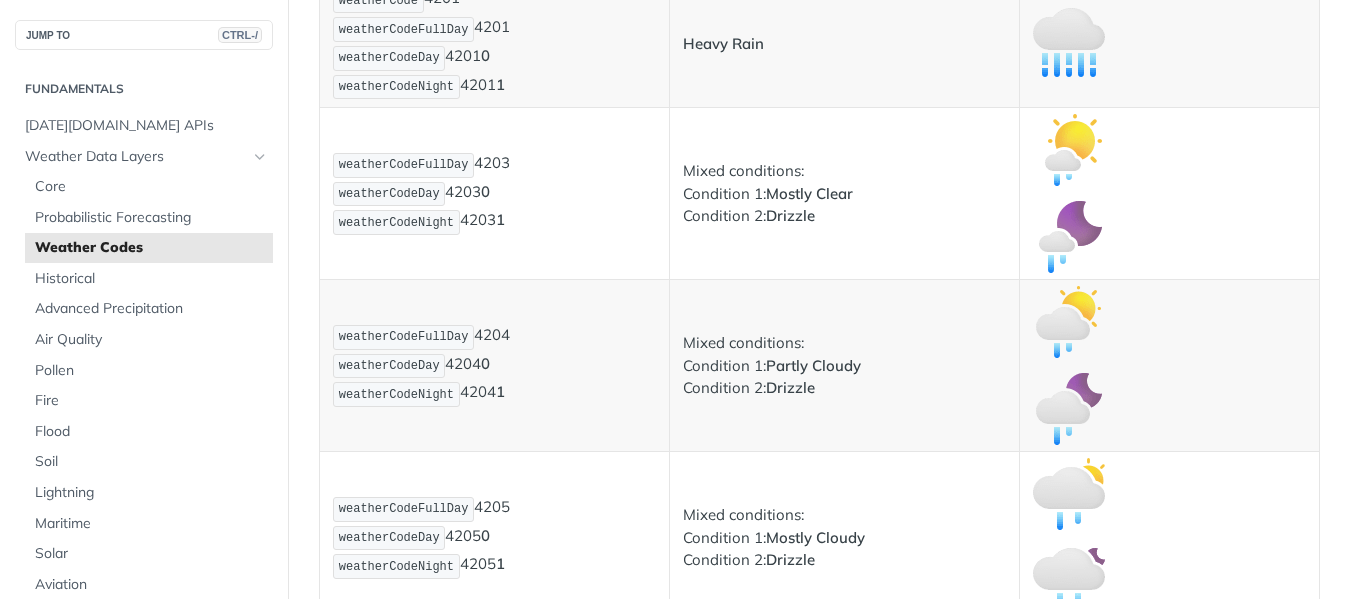 scroll, scrollTop: 2667, scrollLeft: 0, axis: vertical 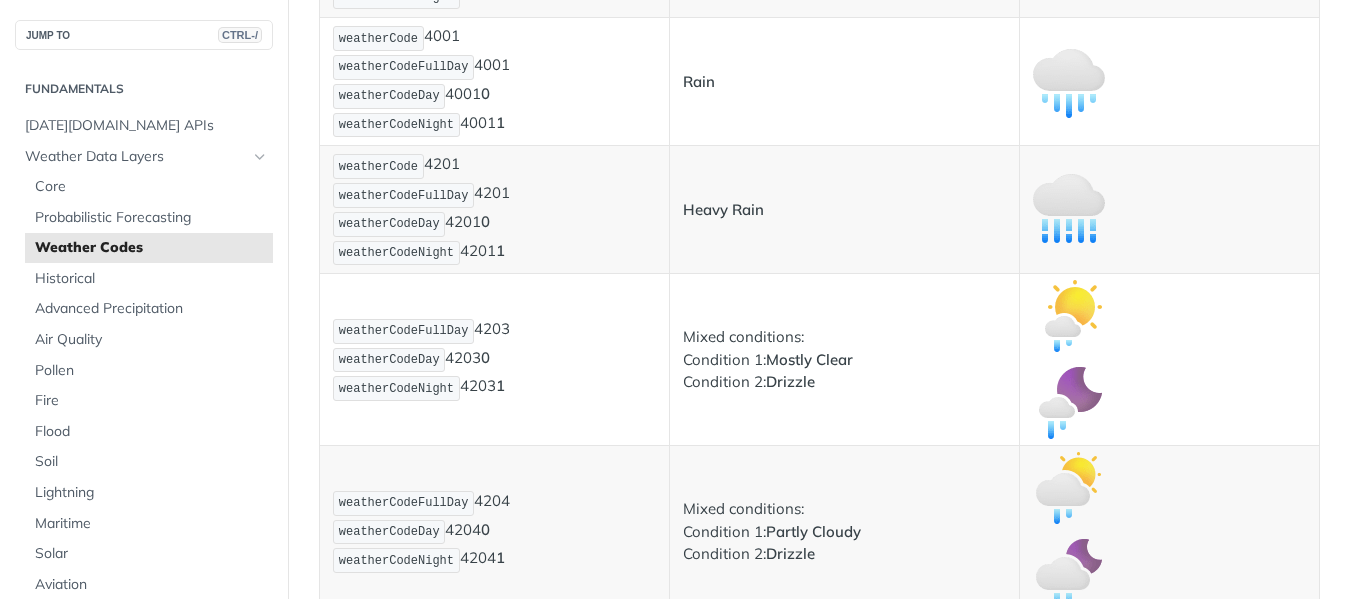 click on "weatherCode  4200
weatherCodeFullDay  4200
weatherCodeDay  4200 0
weatherCodeNight  4200 1" at bounding box center (494, -47) 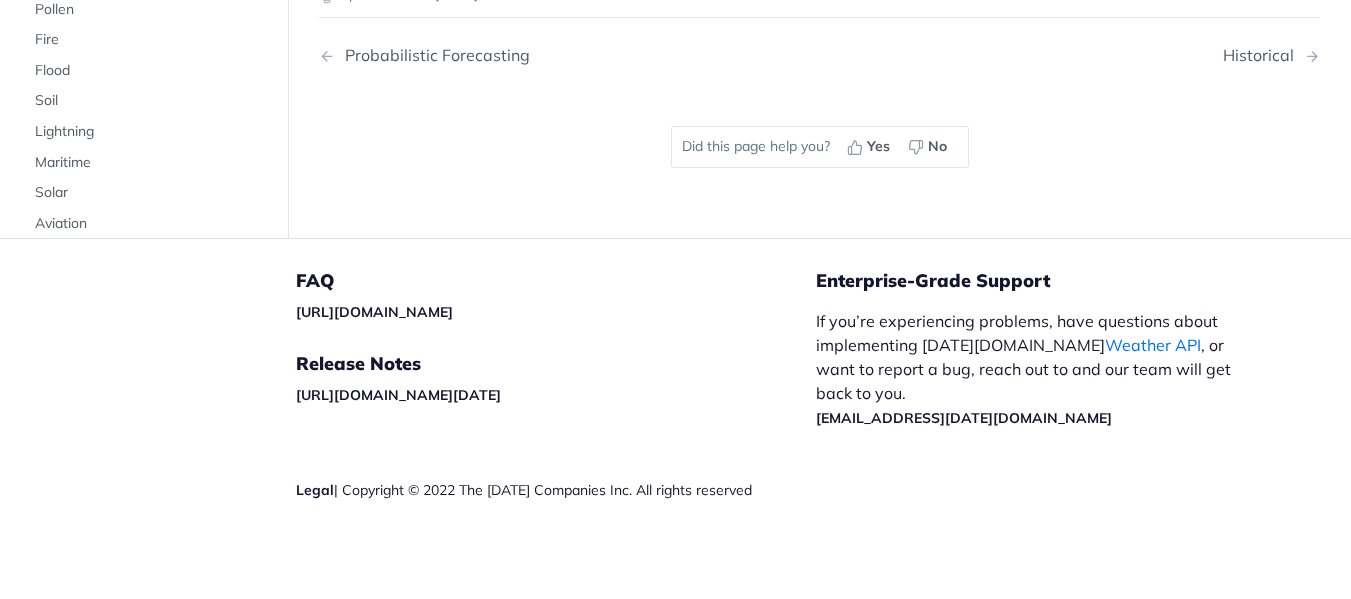 scroll, scrollTop: 14500, scrollLeft: 0, axis: vertical 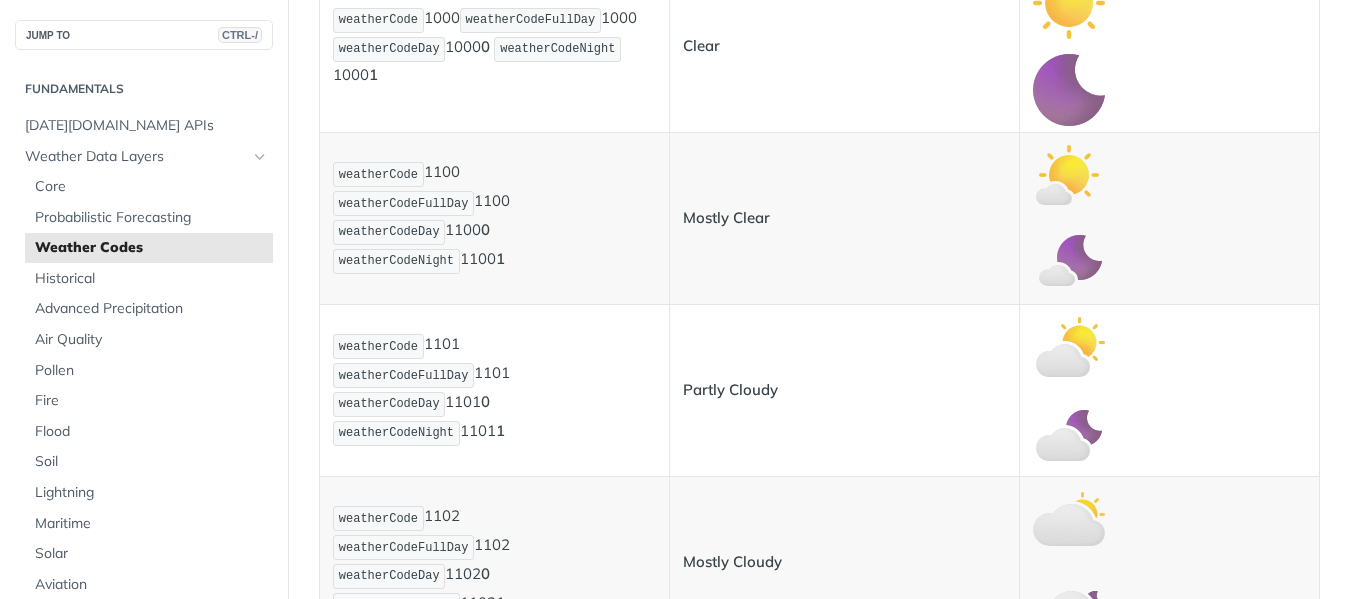 click on "weatherCode  1100
weatherCodeFullDay  1100
weatherCodeDay  1100 0
weatherCodeNight  1100 1" at bounding box center (494, 217) 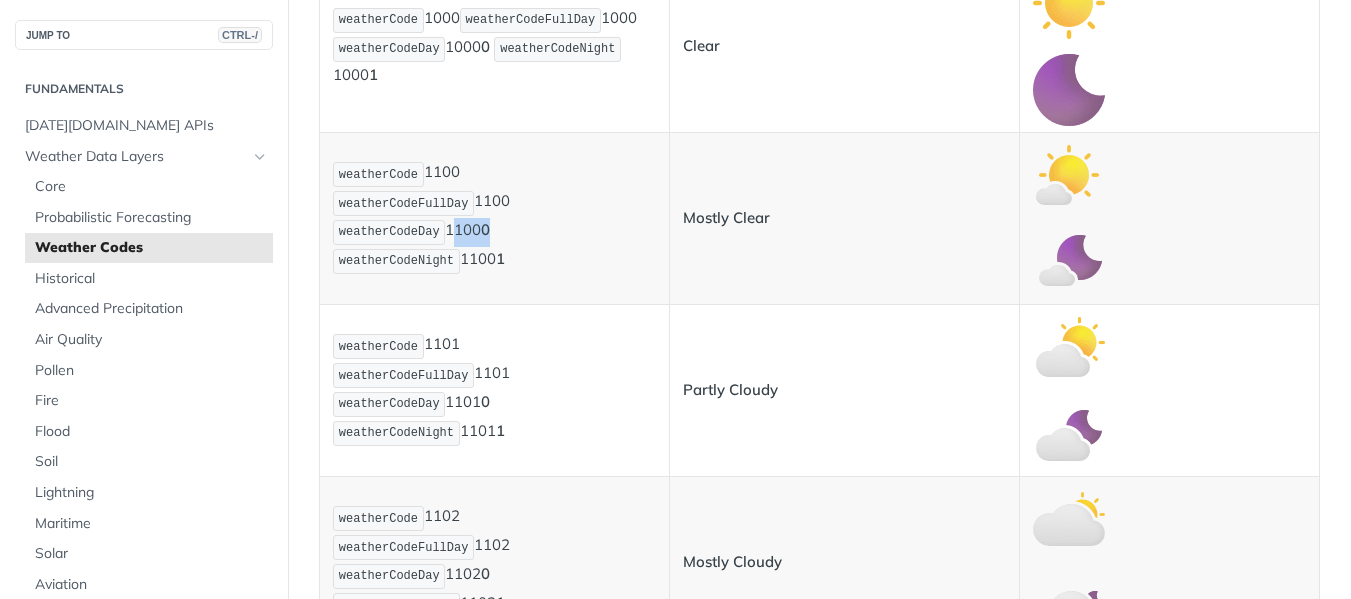click on "weatherCode  1100
weatherCodeFullDay  1100
weatherCodeDay  1100 0
weatherCodeNight  1100 1" at bounding box center [494, 217] 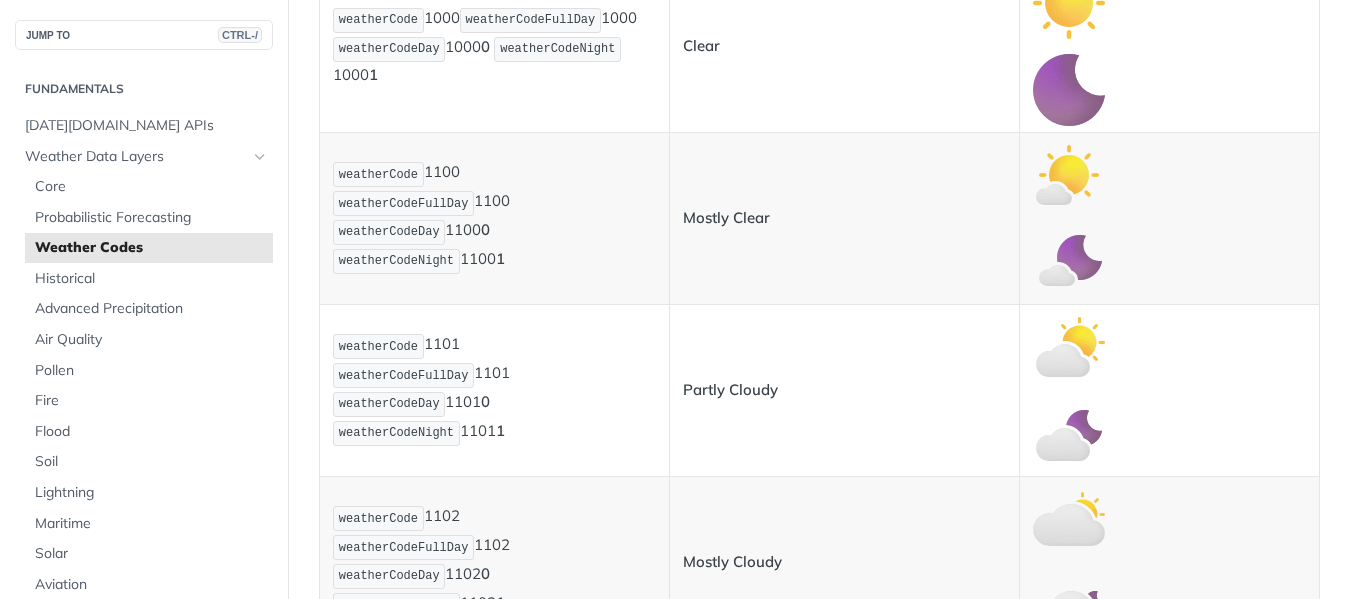 click on "weatherCode  1101
weatherCodeFullDay  1101
weatherCodeDay  1101 0
weatherCodeNight  1101 1" at bounding box center [494, 389] 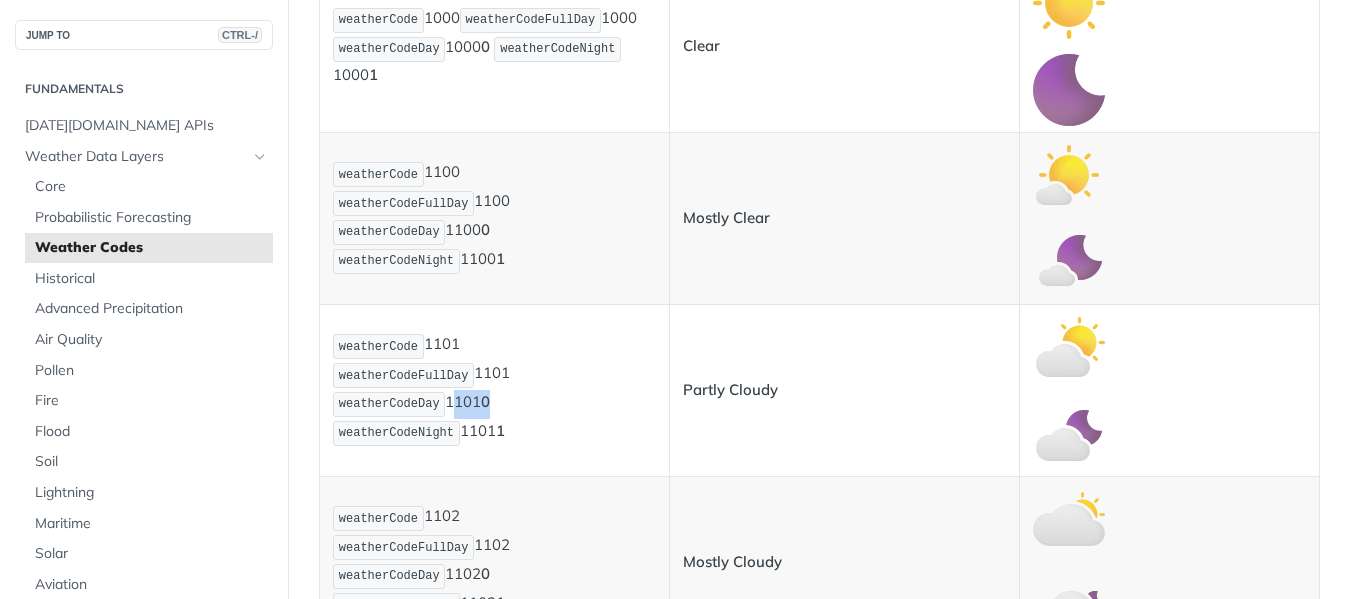 click on "weatherCode  1101
weatherCodeFullDay  1101
weatherCodeDay  1101 0
weatherCodeNight  1101 1" at bounding box center (494, 389) 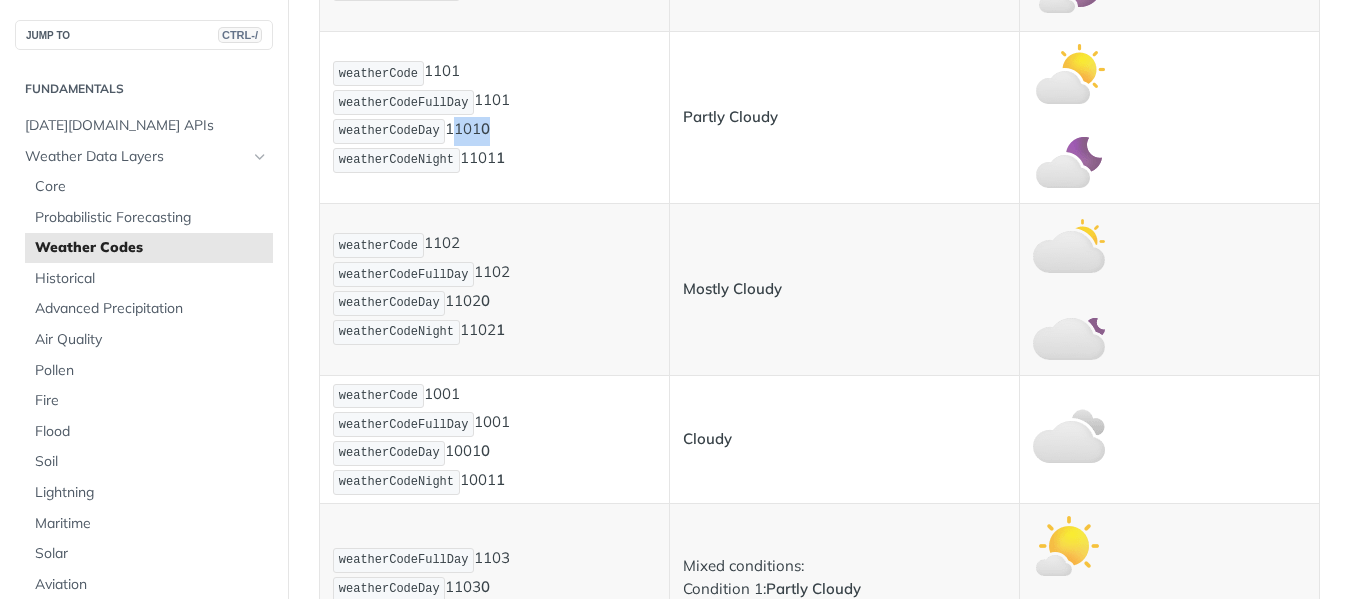 scroll, scrollTop: 962, scrollLeft: 0, axis: vertical 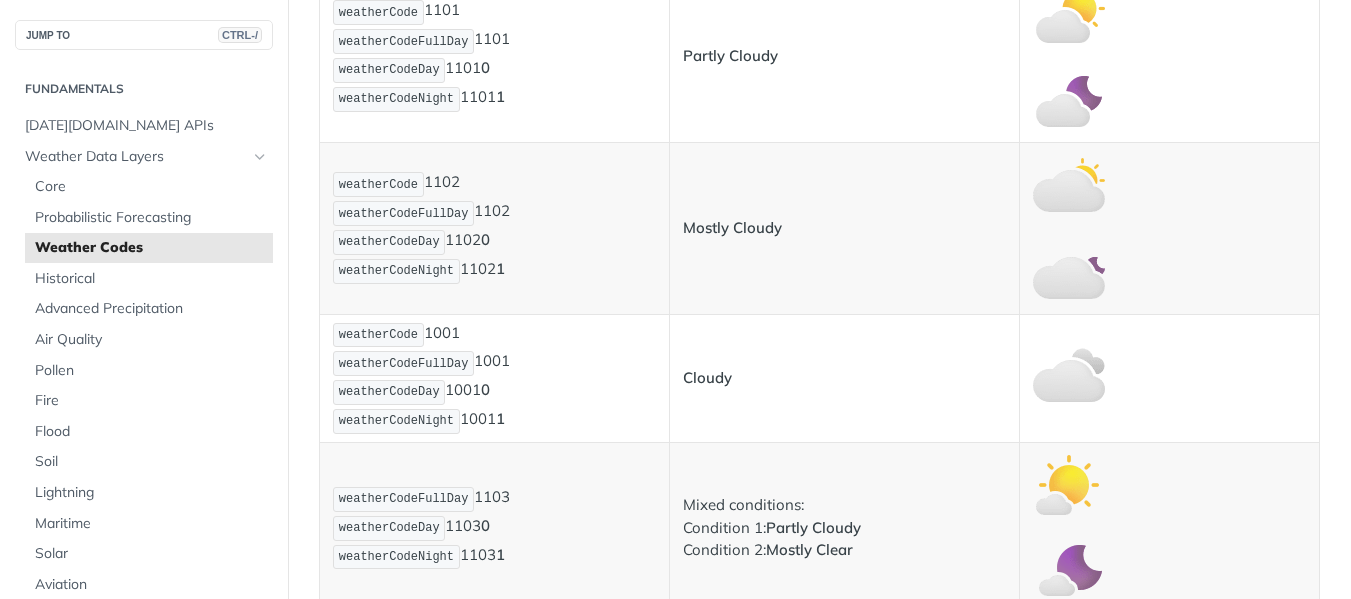 click on "weatherCode  1001
weatherCodeFullDay  1001
weatherCodeDay  1001 0
weatherCodeNight  1001 1" at bounding box center [494, 378] 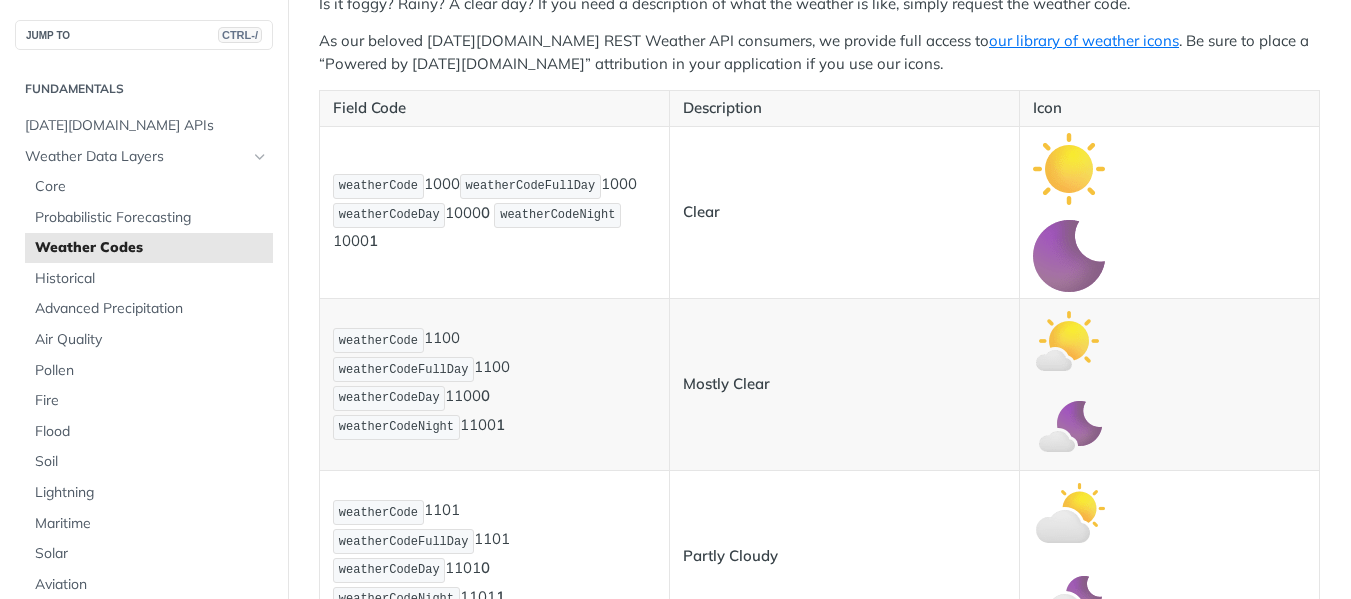 scroll, scrollTop: 295, scrollLeft: 0, axis: vertical 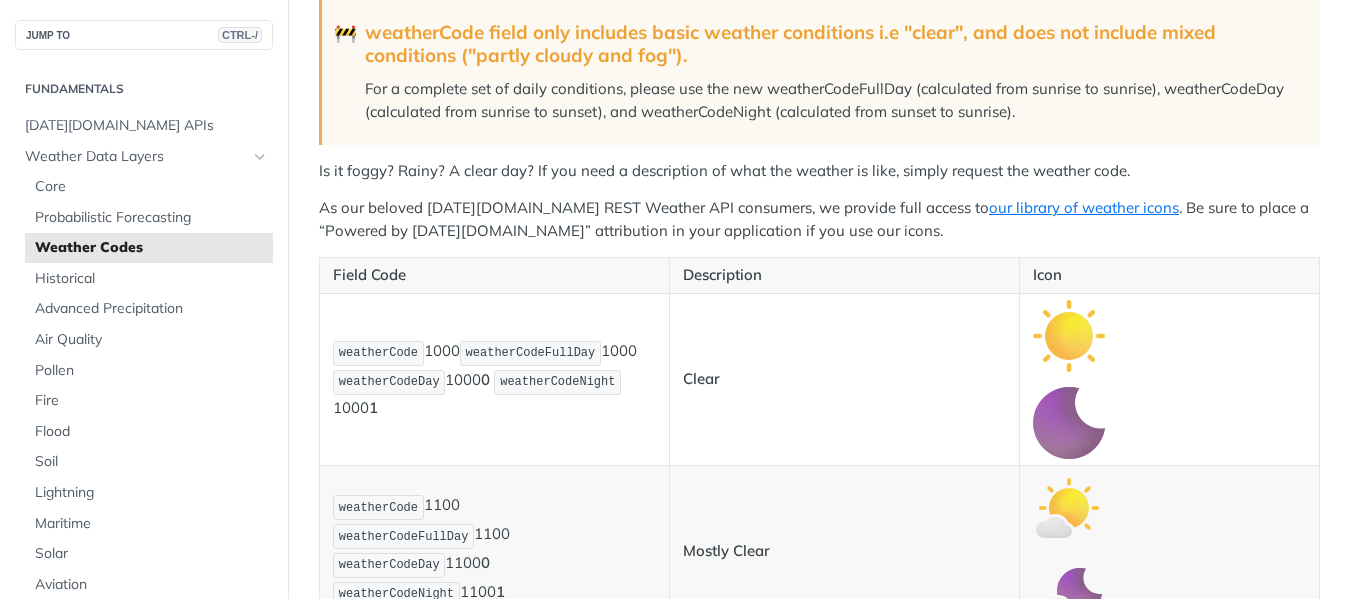 click on "weatherCode  1000
weatherCodeFullDay  1000
weatherCodeDay  1000 0
weatherCodeNight  1000 1" at bounding box center (494, 379) 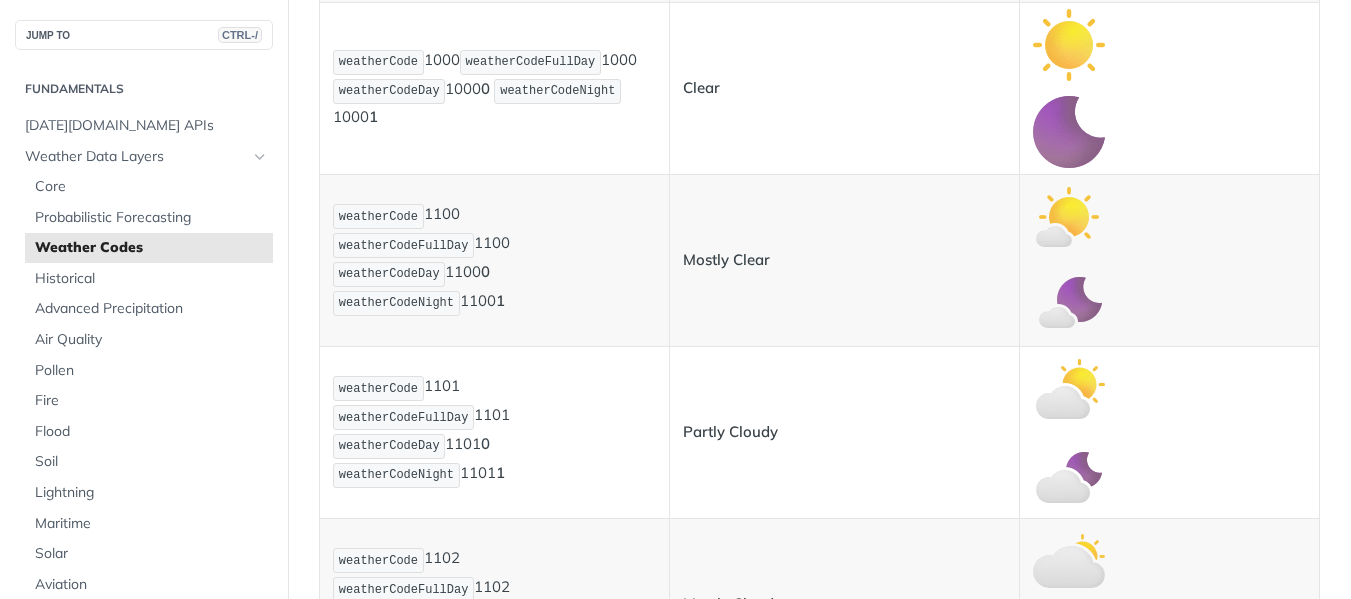 scroll, scrollTop: 628, scrollLeft: 0, axis: vertical 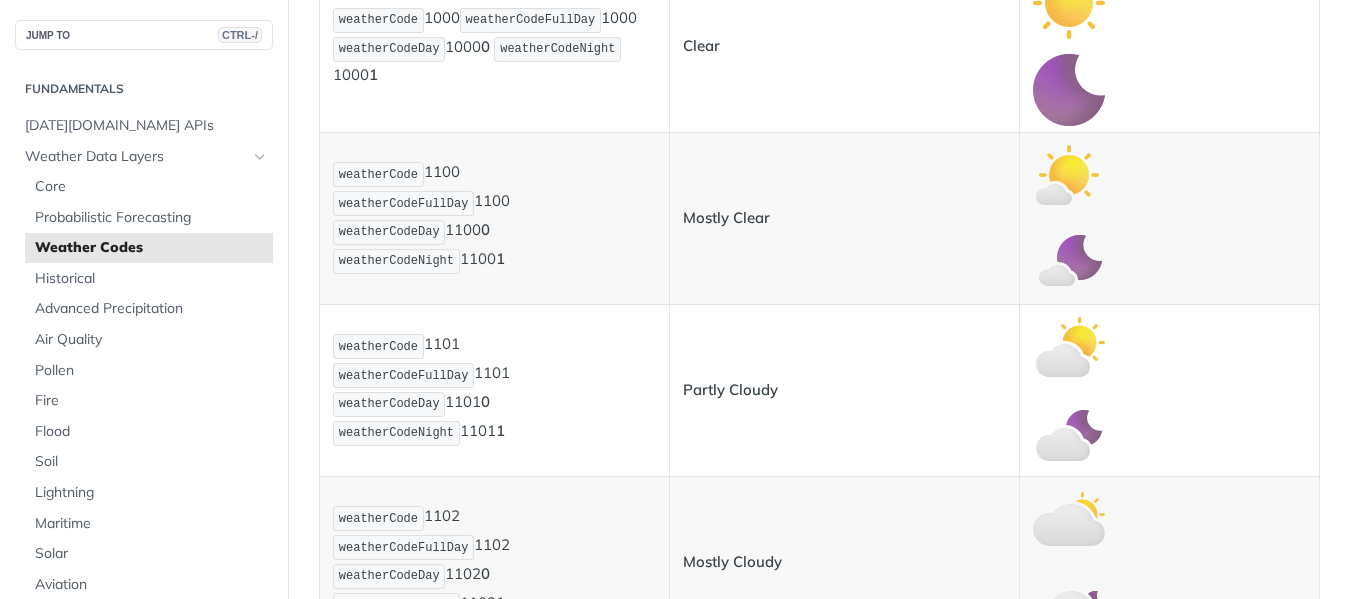 click on "weatherCode  1100
weatherCodeFullDay  1100
weatherCodeDay  1100 0
weatherCodeNight  1100 1" at bounding box center [494, 217] 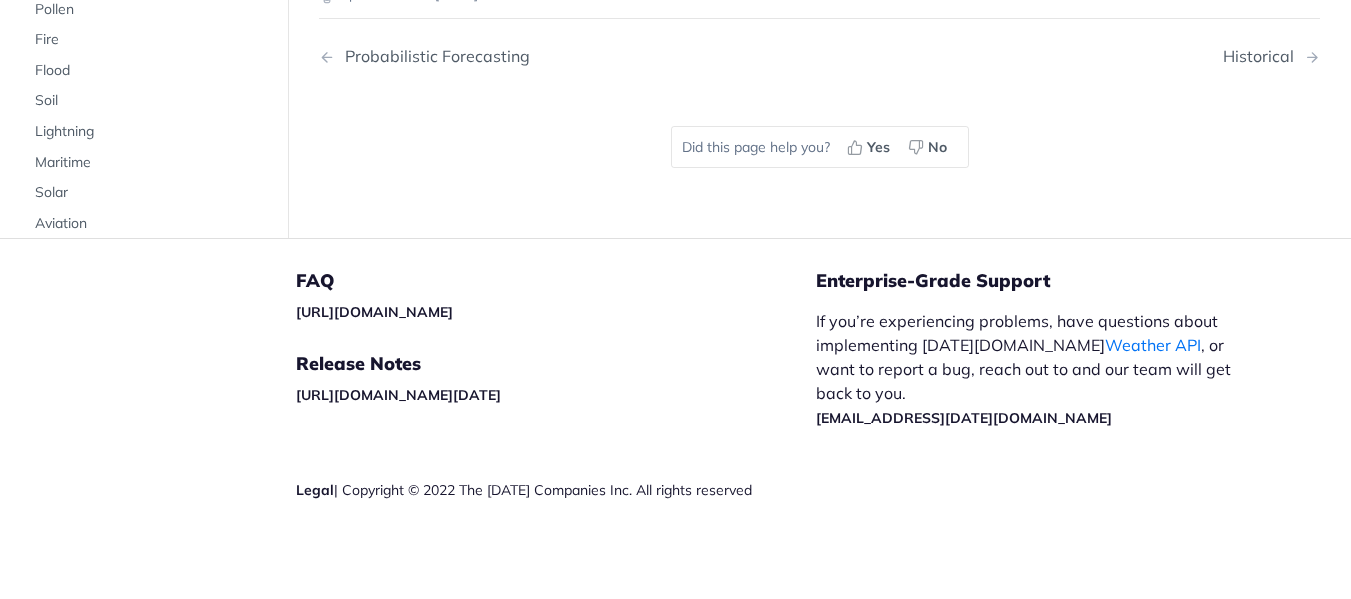 scroll, scrollTop: 13743, scrollLeft: 0, axis: vertical 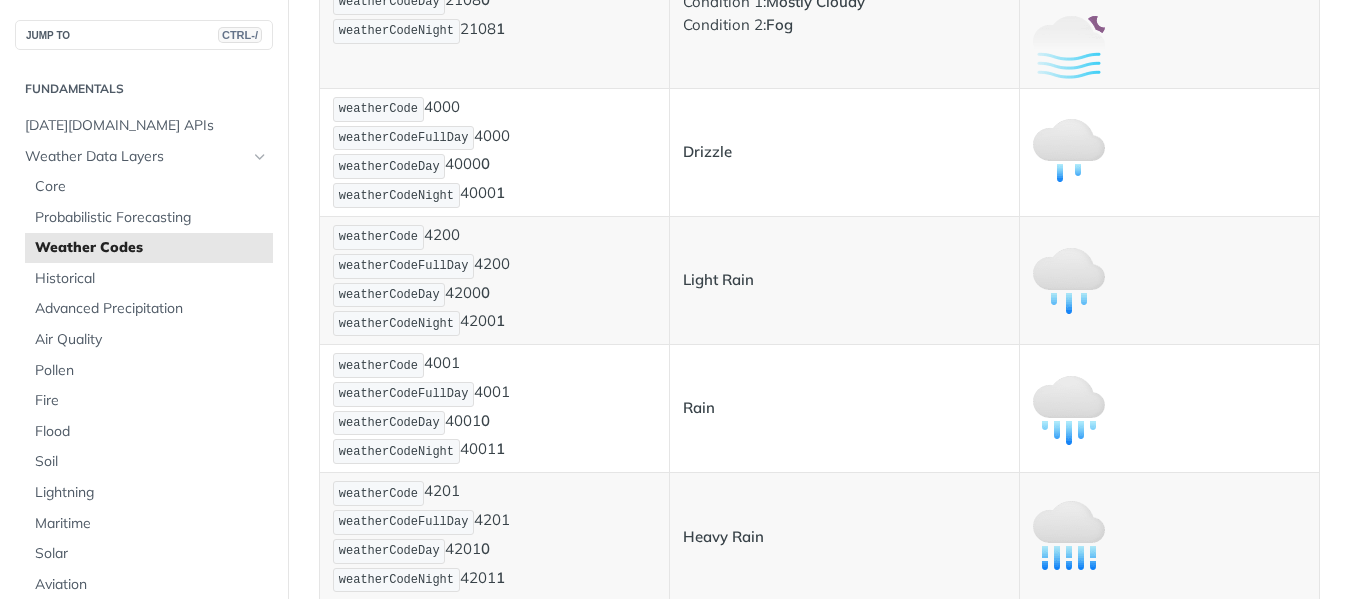 click on "weatherCode  4001
weatherCodeFullDay  4001
weatherCodeDay  4001 0
weatherCodeNight  4001 1" at bounding box center (494, 408) 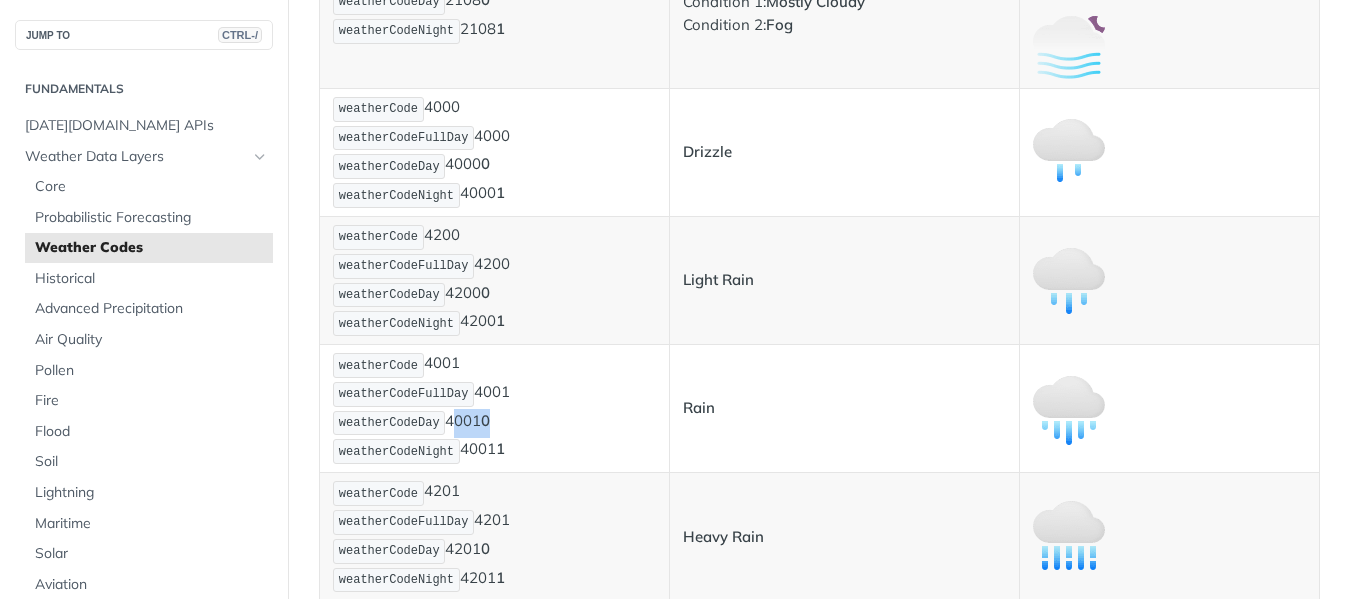 click on "weatherCode  4001
weatherCodeFullDay  4001
weatherCodeDay  4001 0
weatherCodeNight  4001 1" at bounding box center [494, 408] 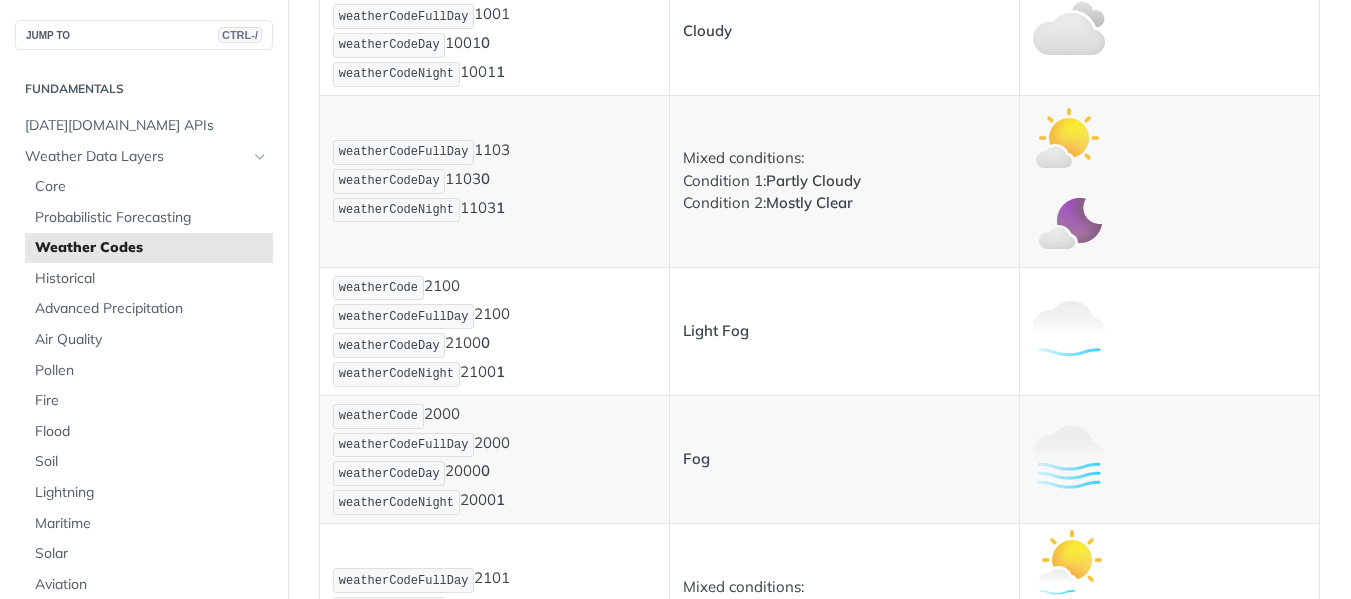 scroll, scrollTop: 1276, scrollLeft: 0, axis: vertical 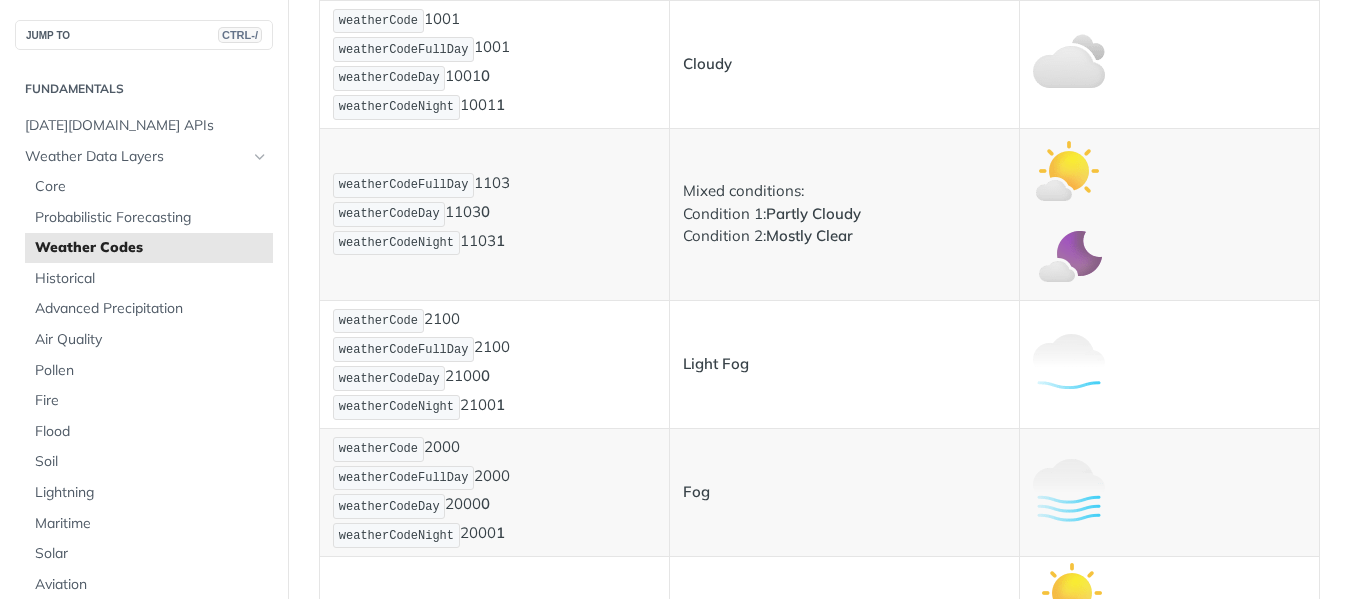 click on "weatherCode  2100
weatherCodeFullDay  2100
weatherCodeDay  2100 0
weatherCodeNight  2100 1" at bounding box center (494, 364) 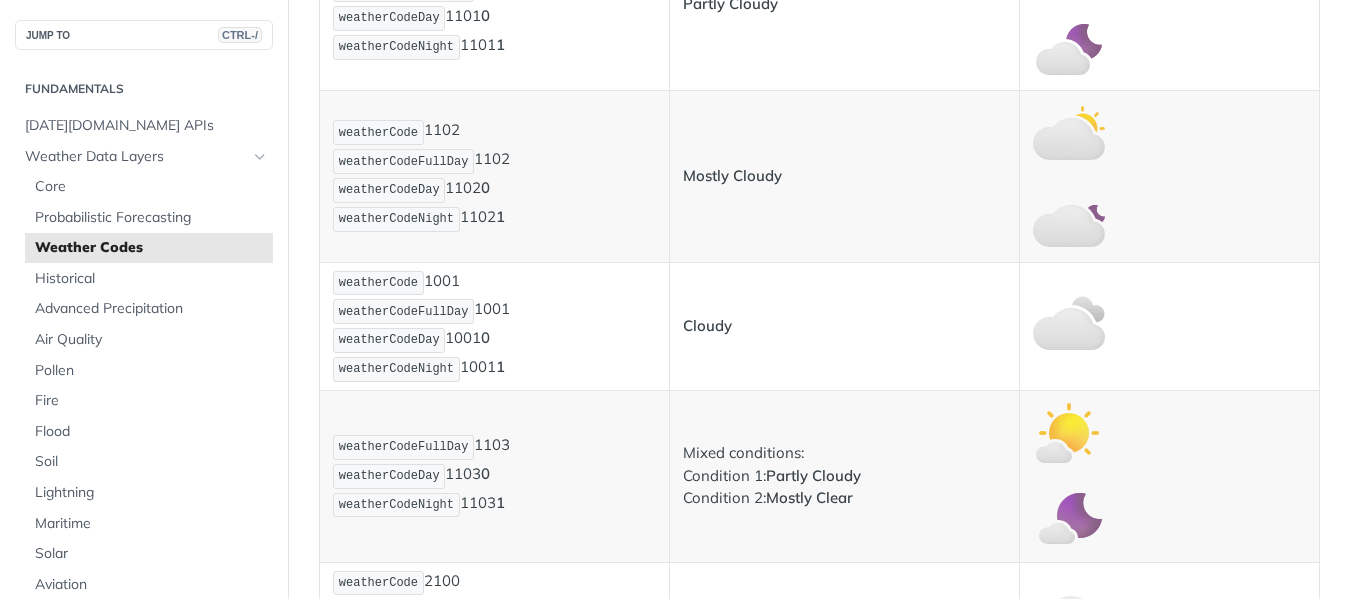 scroll, scrollTop: 943, scrollLeft: 0, axis: vertical 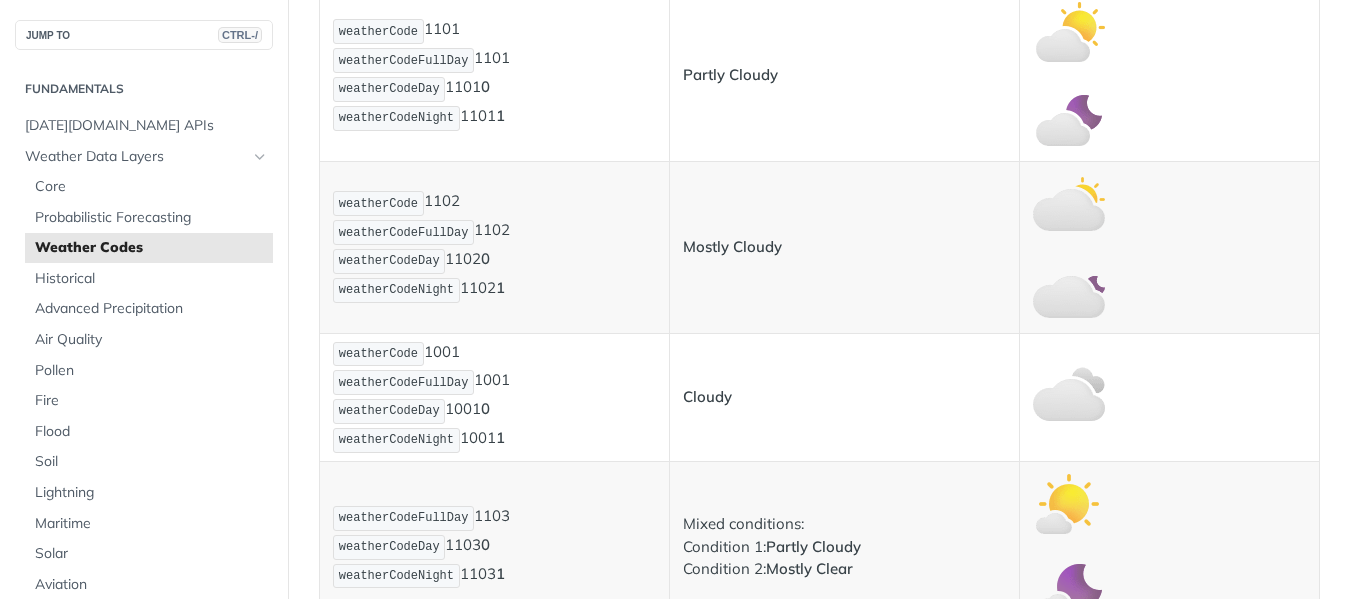 click on "weatherCode  1001
weatherCodeFullDay  1001
weatherCodeDay  1001 0
weatherCodeNight  1001 1" at bounding box center (494, 397) 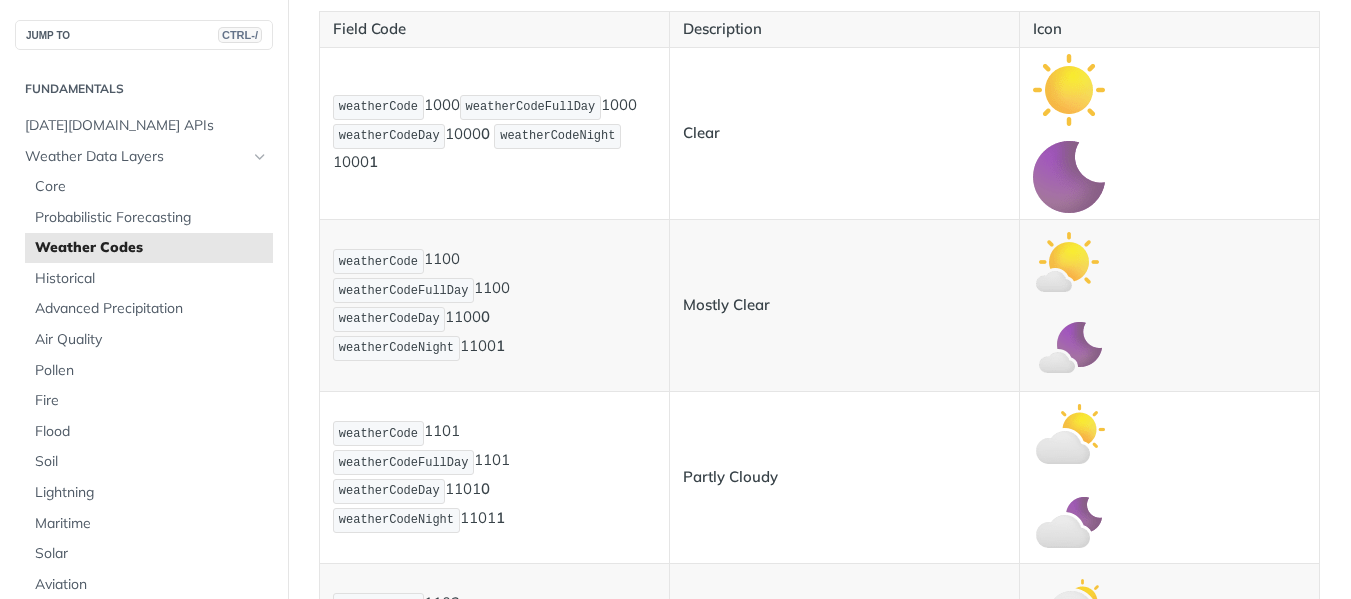 scroll, scrollTop: 443, scrollLeft: 0, axis: vertical 